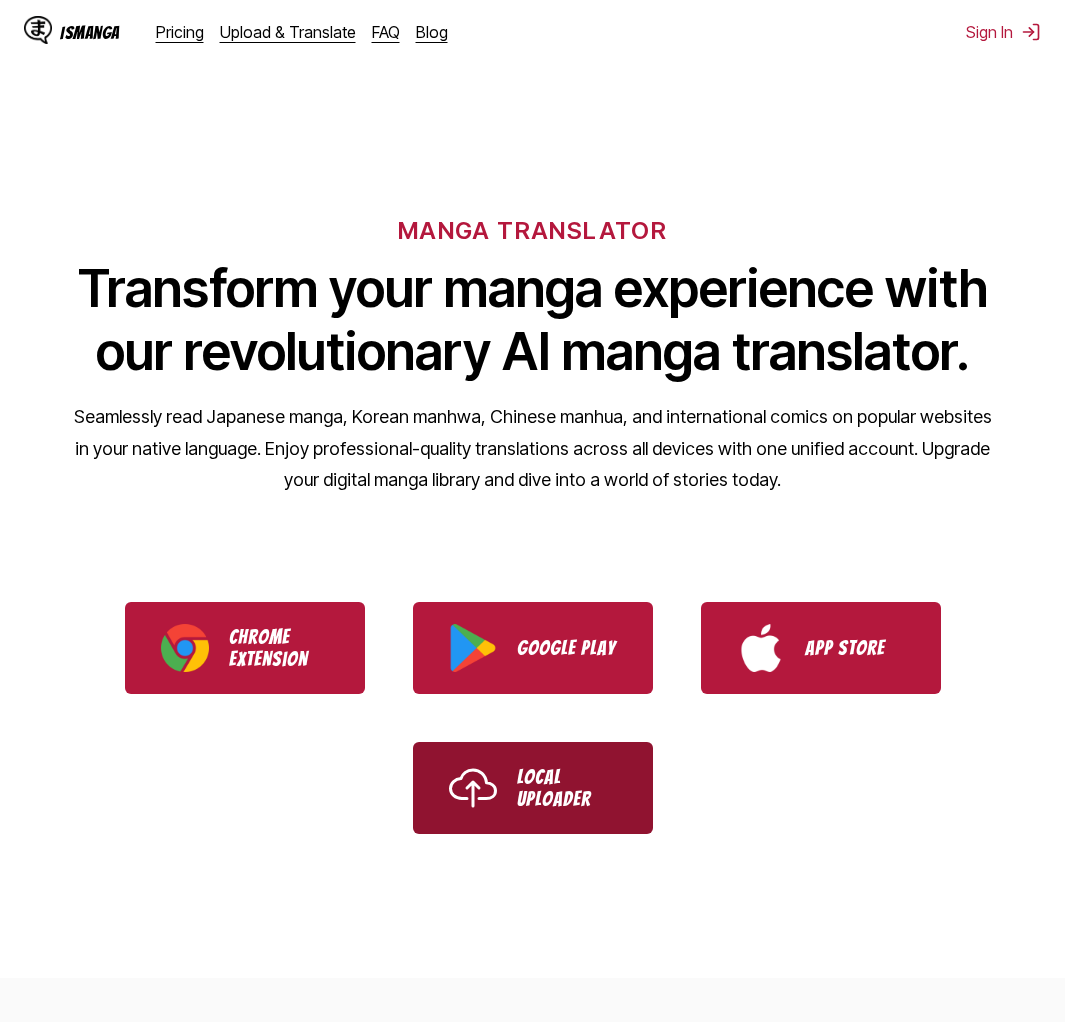 scroll, scrollTop: 0, scrollLeft: 0, axis: both 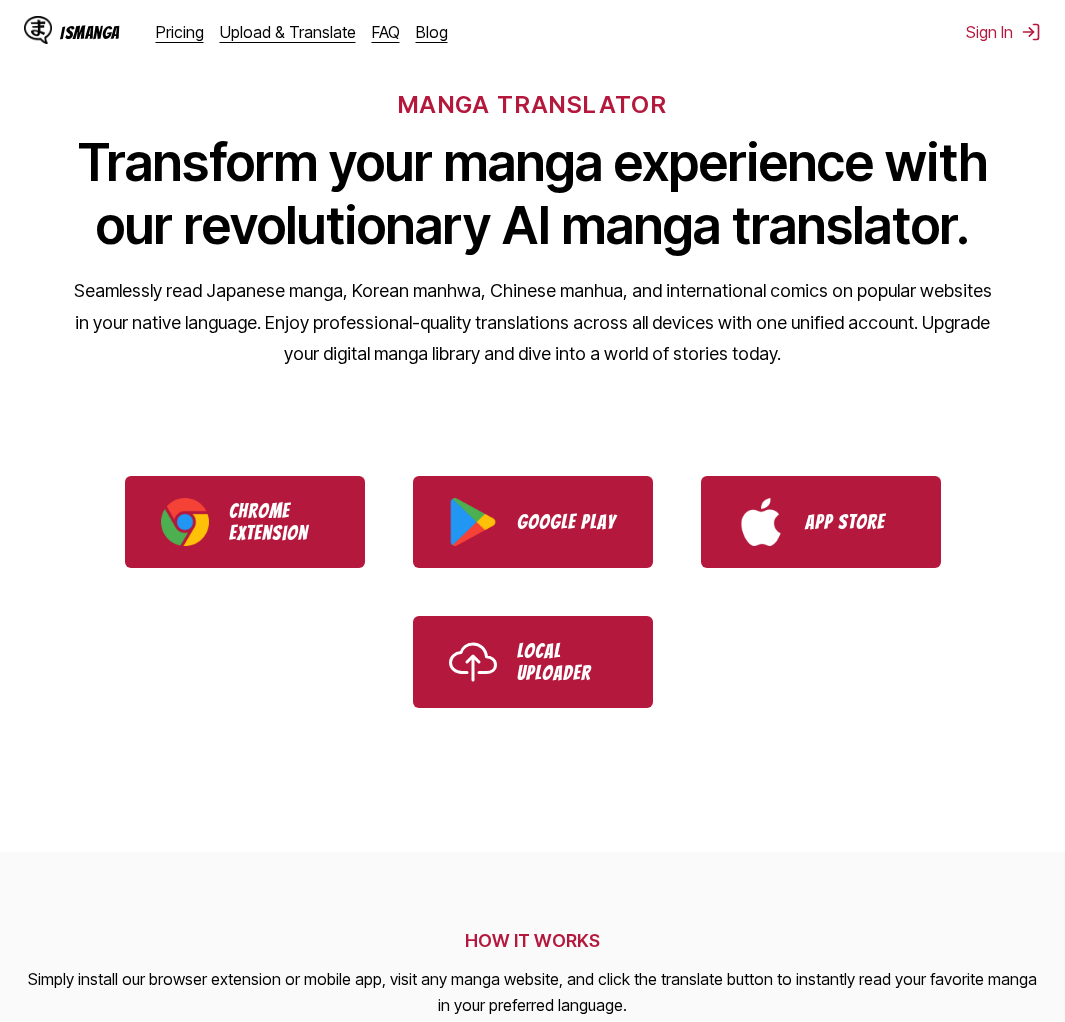 click on "MANGA TRANSLATOR Transform your manga experience with our revolutionary AI manga translator. Seamlessly read Japanese manga, Korean manhwa, Chinese manhua, and international comics on popular websites in your native language. Enjoy professional-quality translations across all devices with one unified account. Upgrade your digital manga library and dive into a world of stories today. Chrome Extension Google Play App Store Local Uploader HOW IT WORKS Simply install our browser extension or mobile app, visit any manga website, and click the translate button to instantly read your favorite manga in your preferred language. Watch demo video SUPPORTED LANGUAGES FOR TRANSLATION Experience premium AI-powered translation across multiple languages with IsManga. We're constantly expanding our language support to meet your needs. Can't find your preferred language? Let us know! For a complete list of languages available for your account, please visit our available languages page. From Japanese Chinese Korean To English" at bounding box center [532, 2040] 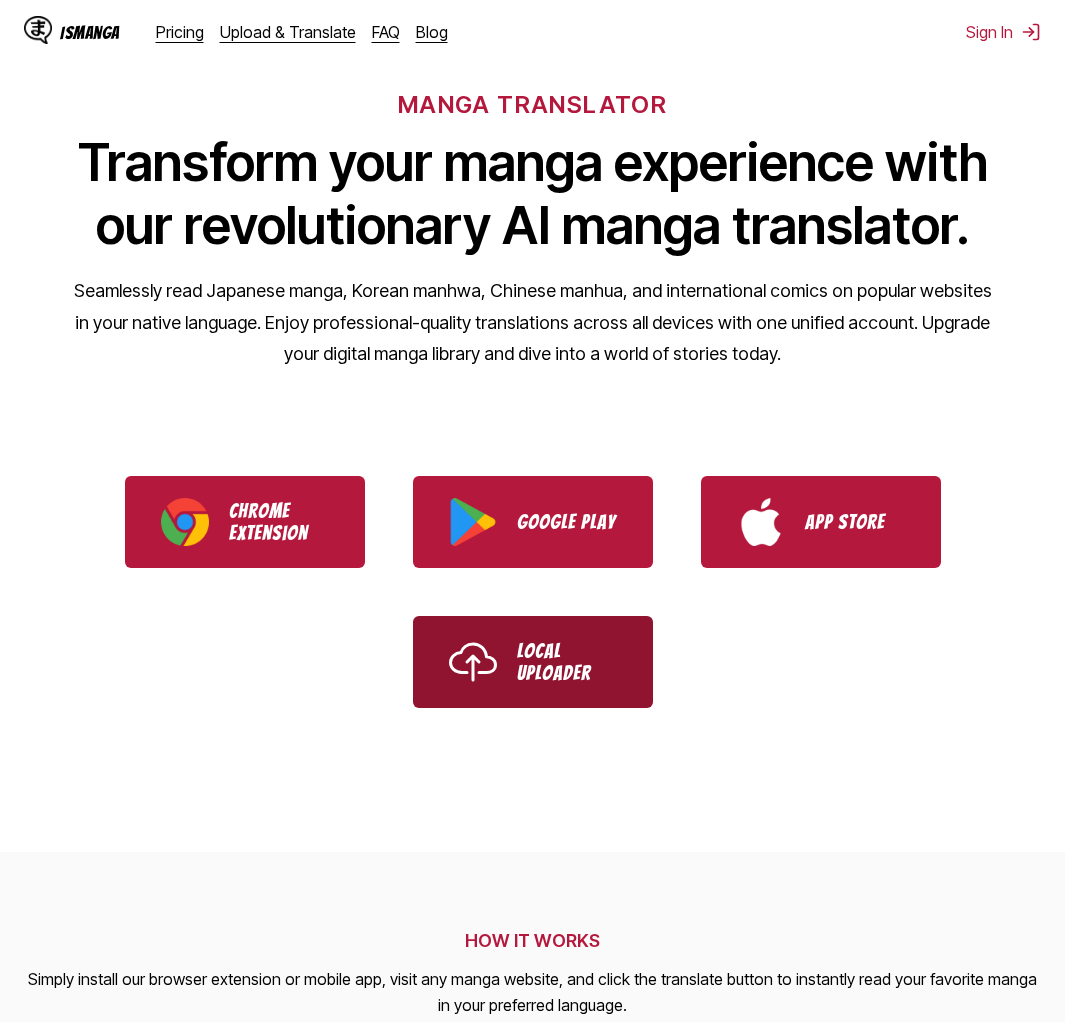 click on "Local Uploader" at bounding box center [567, 662] 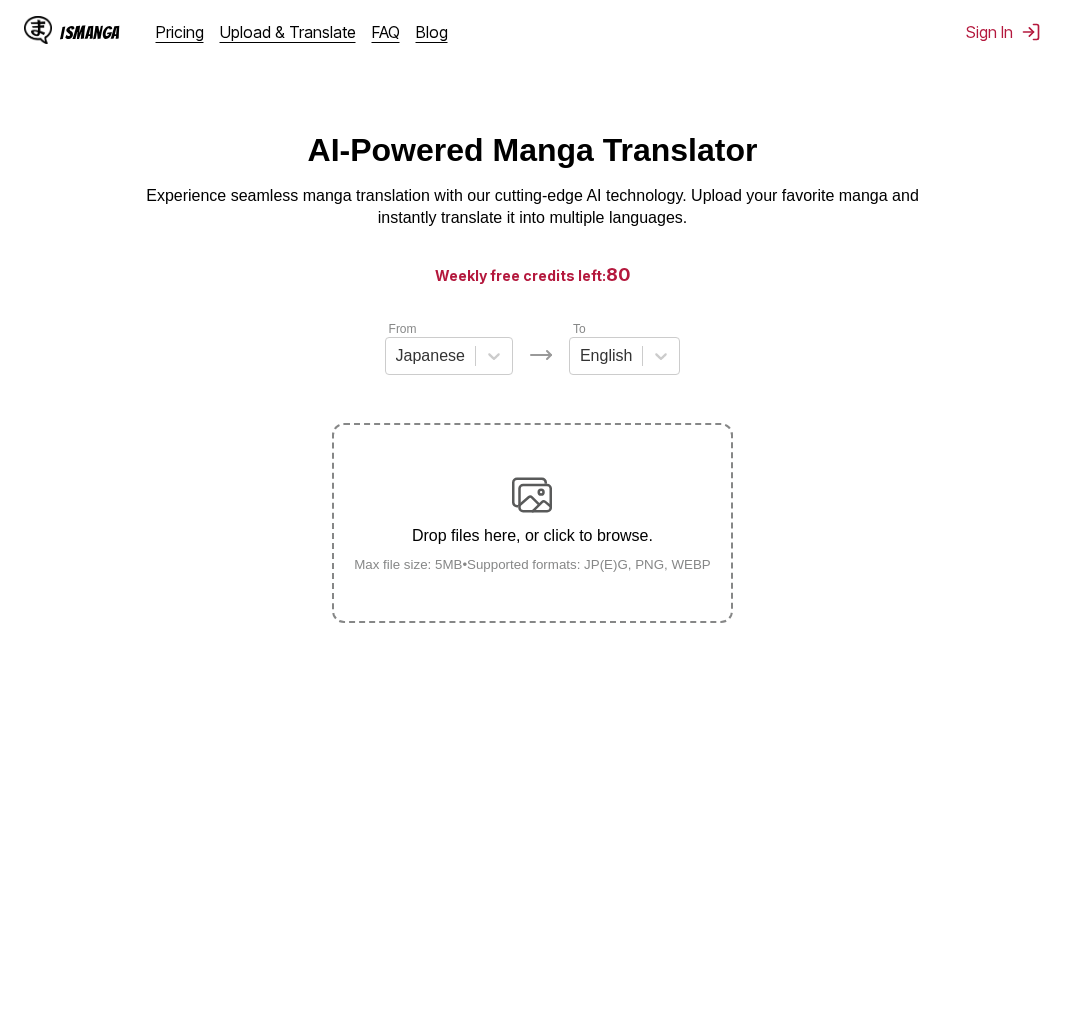 scroll, scrollTop: 0, scrollLeft: 0, axis: both 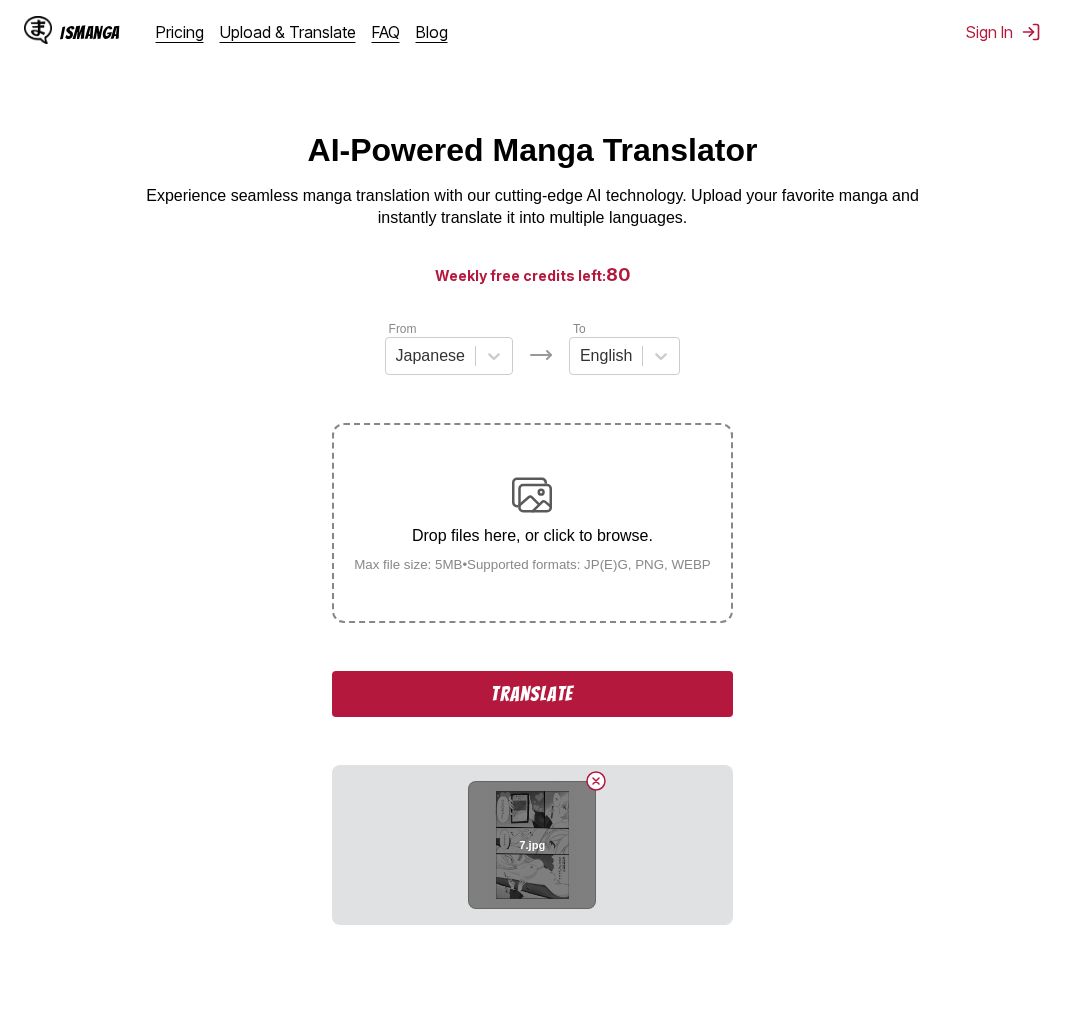 click on "7.jpg" at bounding box center [532, 845] 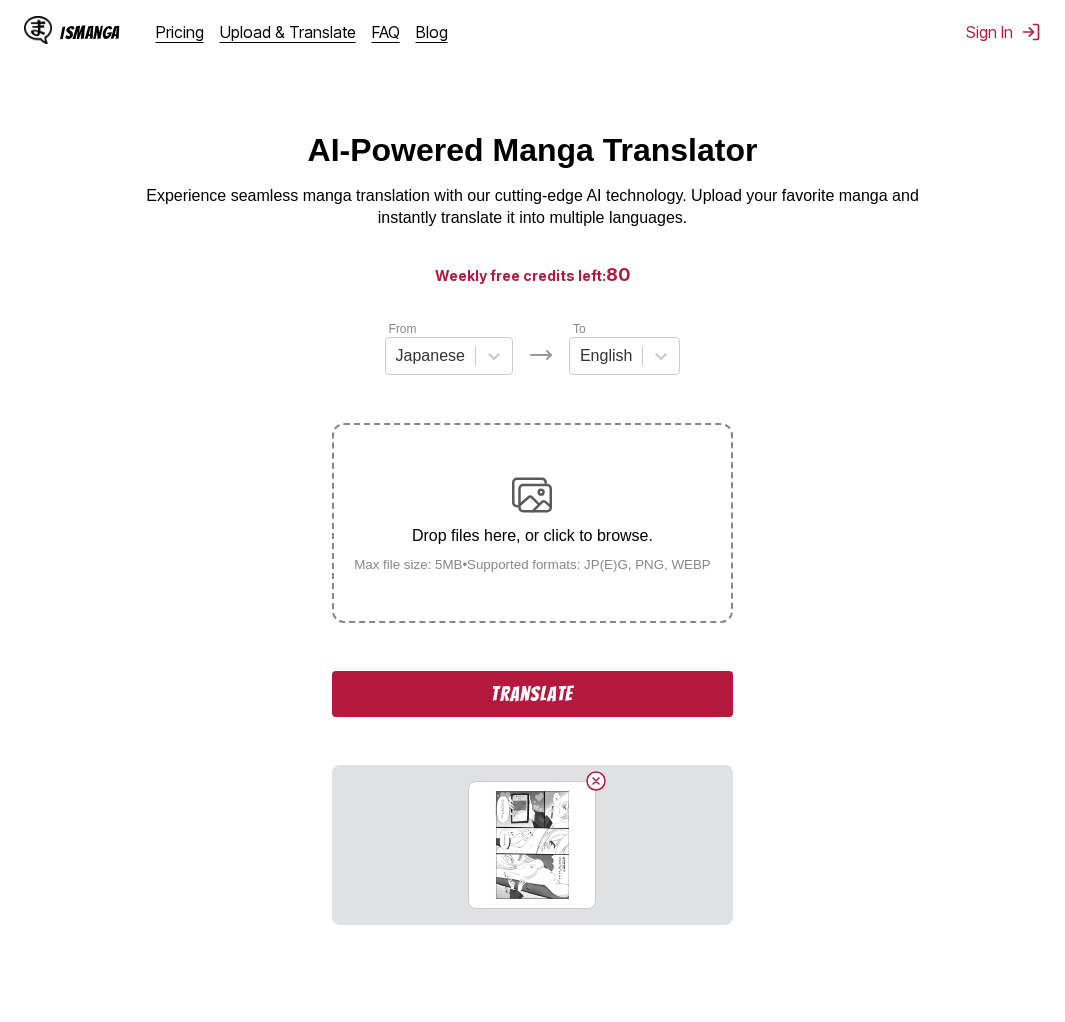 click on "Translate" at bounding box center [532, 694] 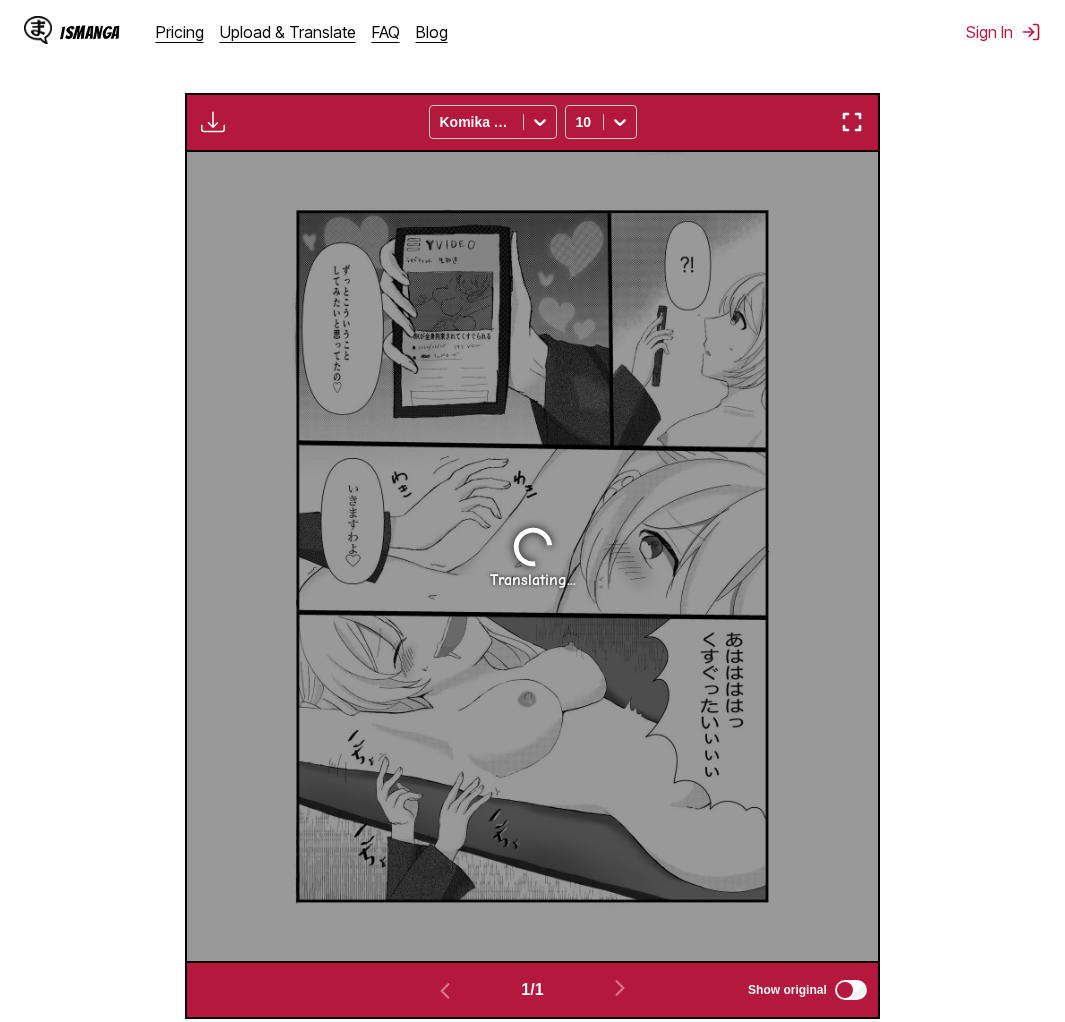 scroll, scrollTop: 663, scrollLeft: 0, axis: vertical 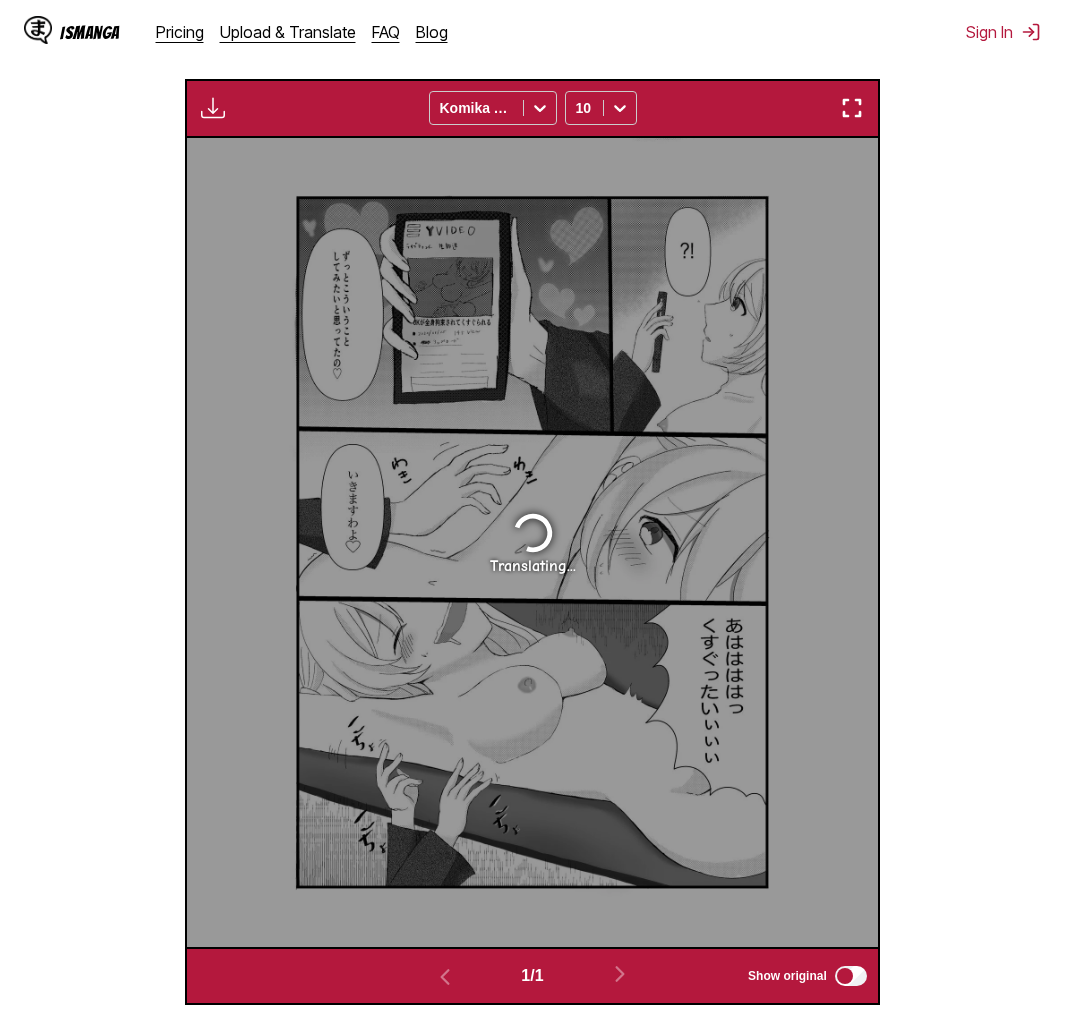 click on "AI-Powered Manga Translator Experience seamless manga translation with our cutting-edge AI technology. Upload your favorite manga and instantly translate it into multiple languages. Weekly free credits left:  [NUMBER] From Japanese To English Drop files here, or click to browse. Max file size: 5MB  •  Supported formats: JP(E)G, PNG, WEBP Translating [NUMBER]/[NUMBER] Available for premium users only Komika Axis [NUMBER] Translating... [NUMBER]  /  [NUMBER] Show original" at bounding box center [532, 237] 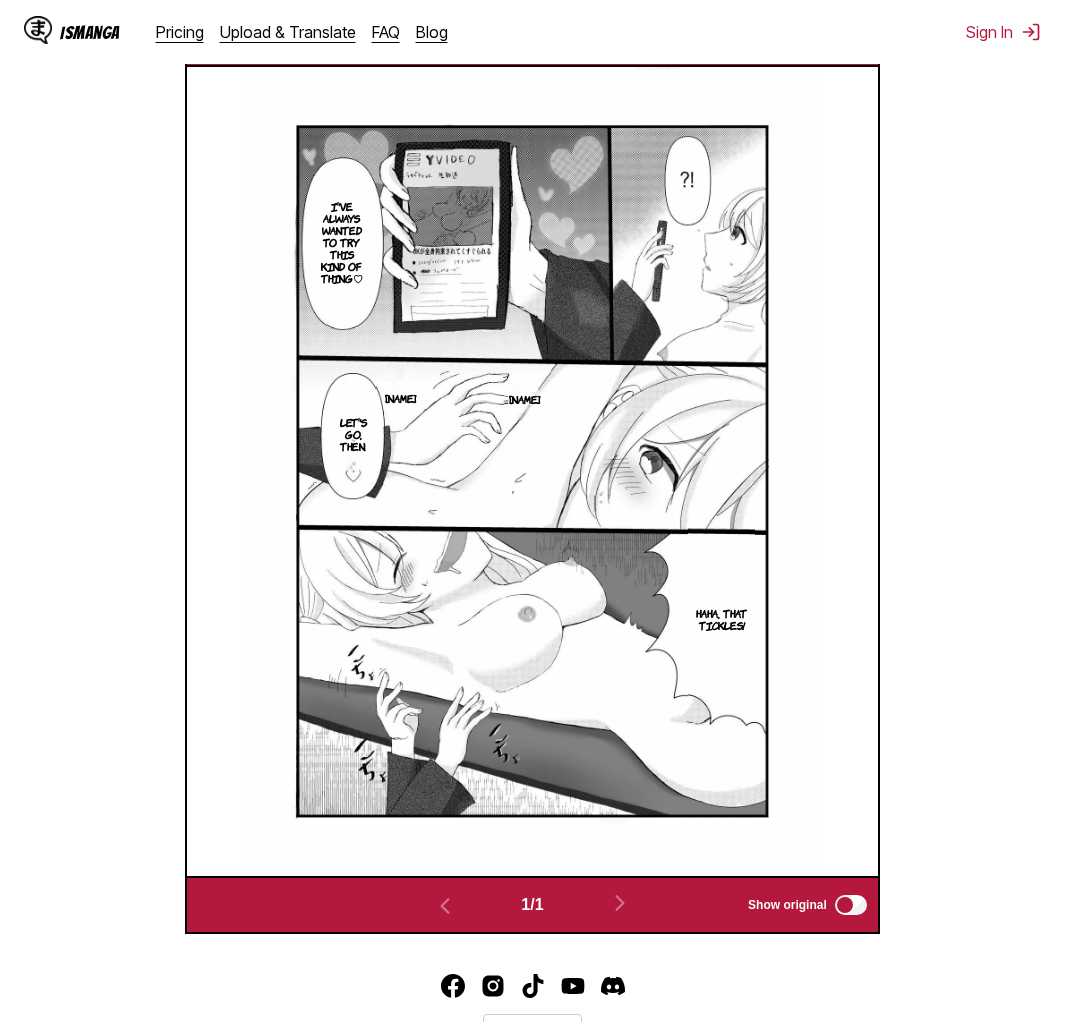 click on "Haha, that tickles!" at bounding box center [721, 618] 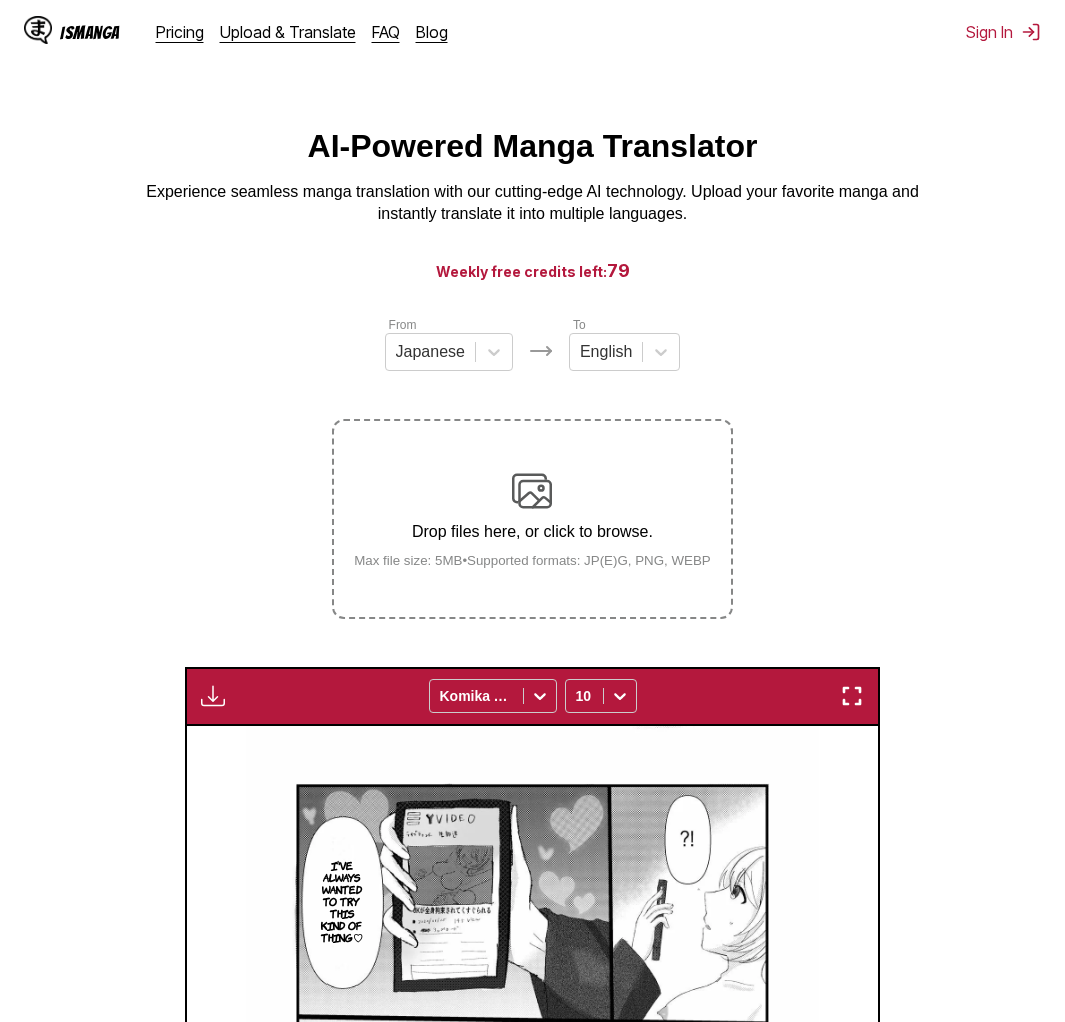 scroll, scrollTop: 0, scrollLeft: 0, axis: both 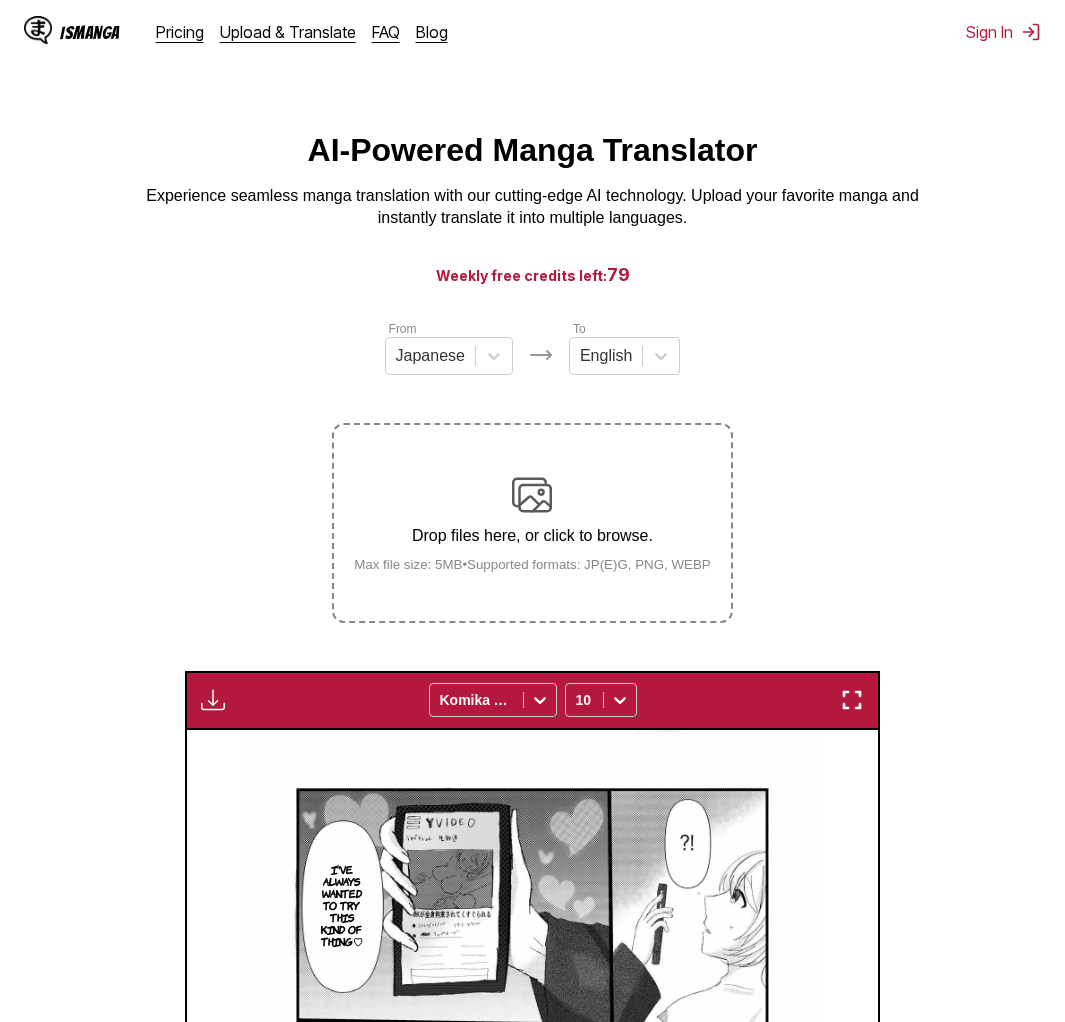 click on "79" at bounding box center [618, 274] 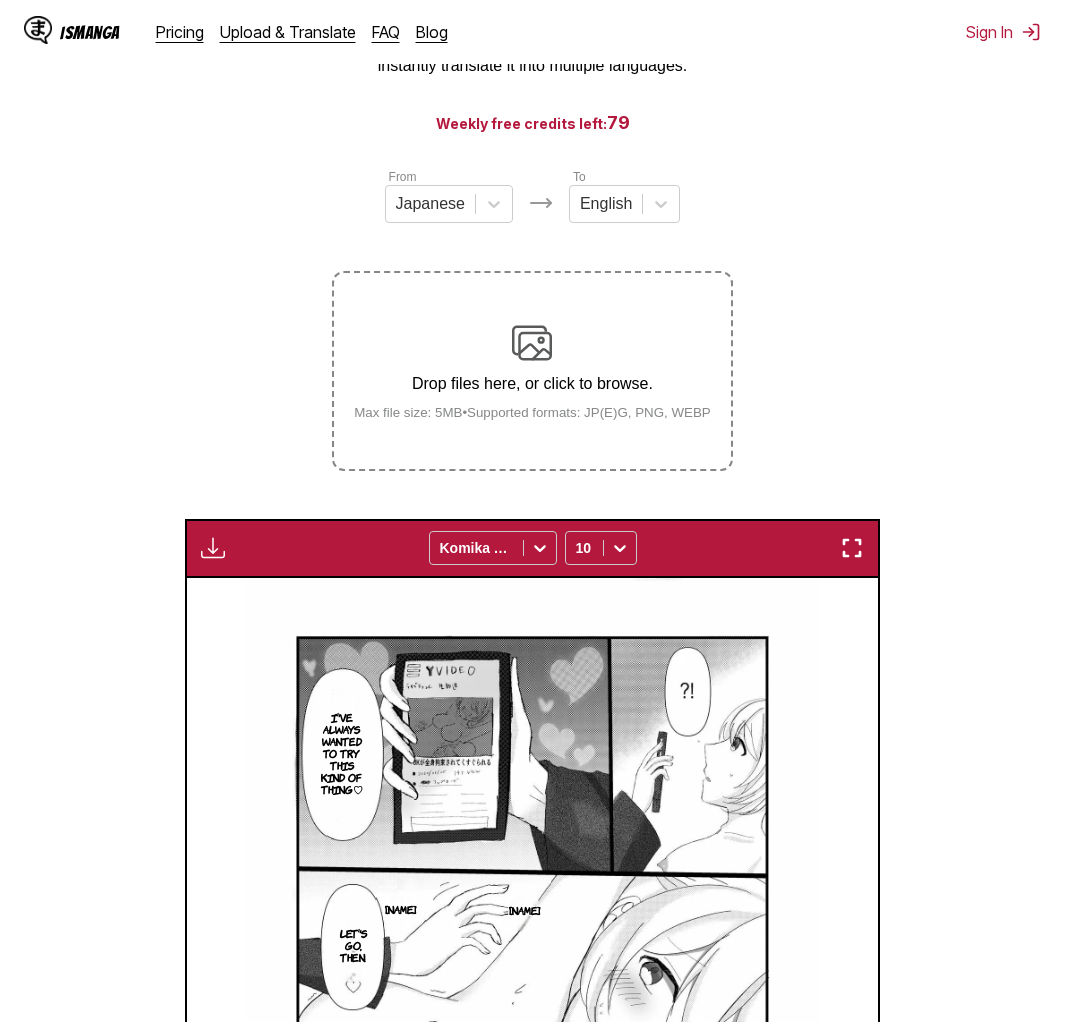 scroll, scrollTop: 143, scrollLeft: 0, axis: vertical 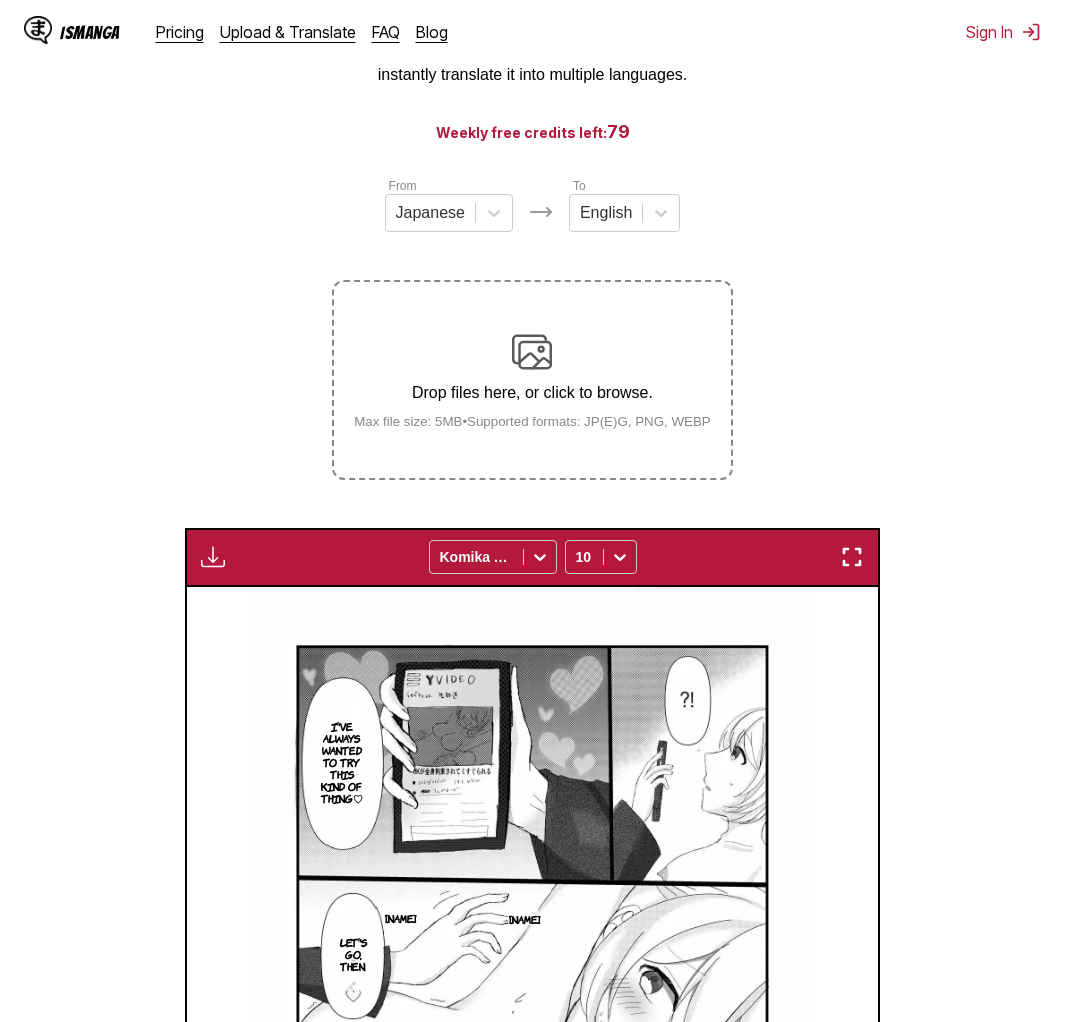 click at bounding box center [532, 352] 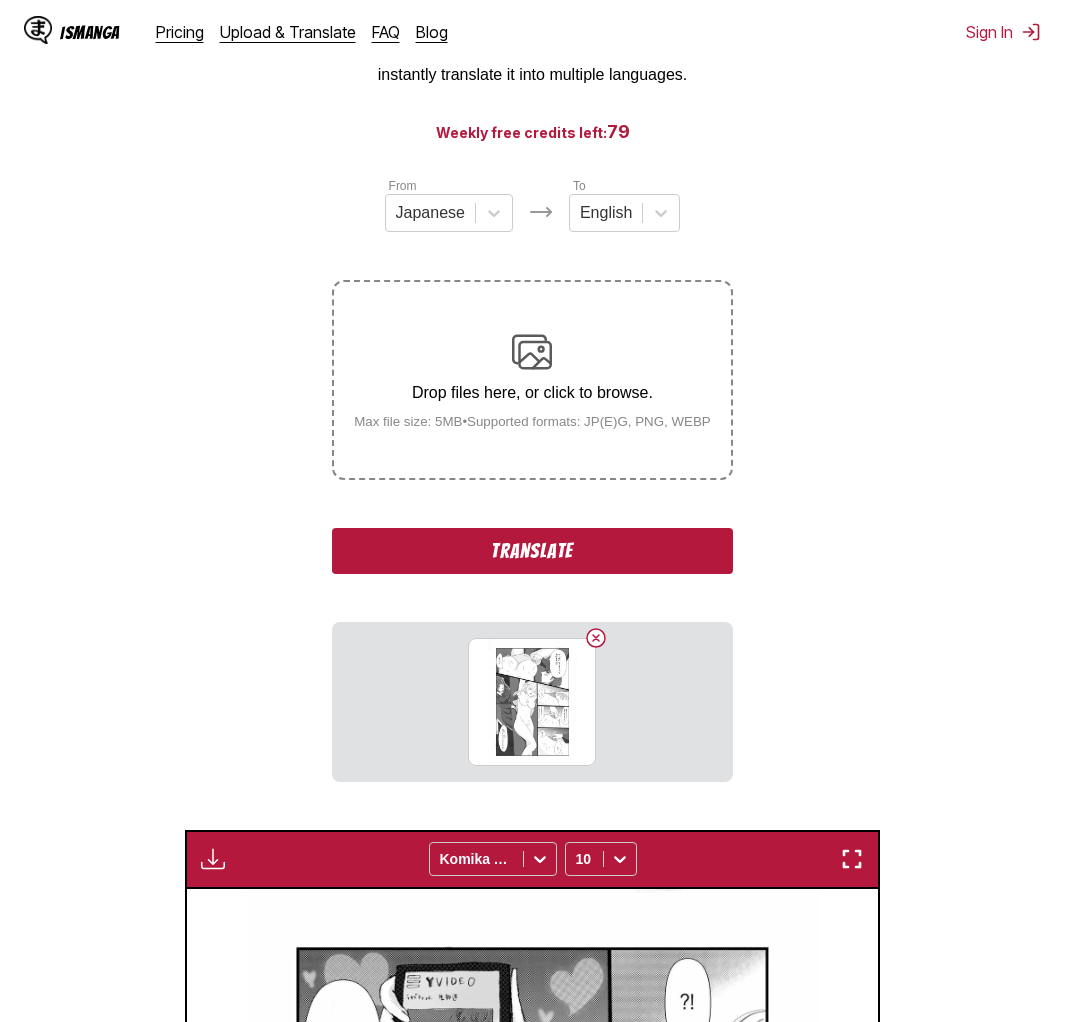click on "From Japanese To English Drop files here, or click to browse. Max file size: 5MB  •  Supported formats: JP(E)G, PNG, WEBP Translate [NUMBER].jpg" at bounding box center (532, 479) 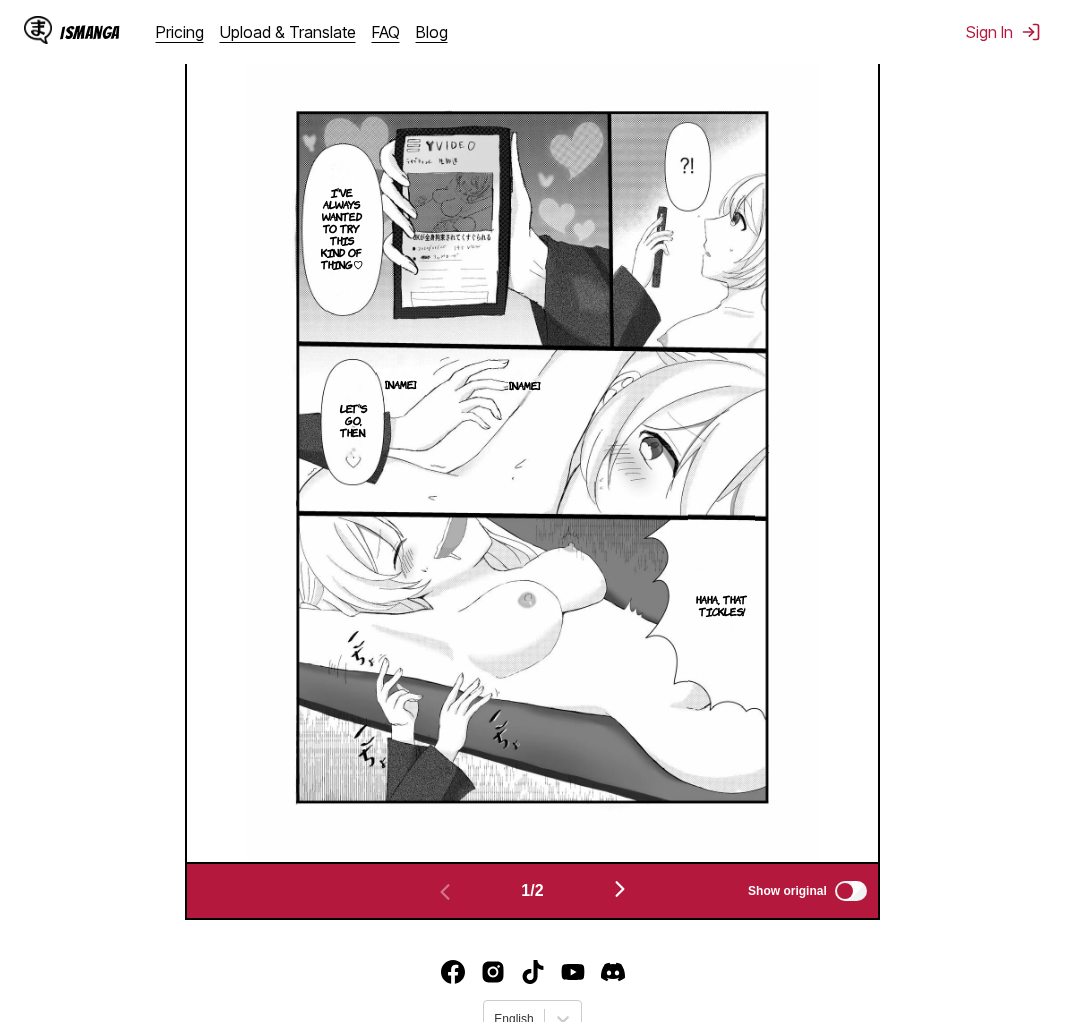 scroll, scrollTop: 755, scrollLeft: 0, axis: vertical 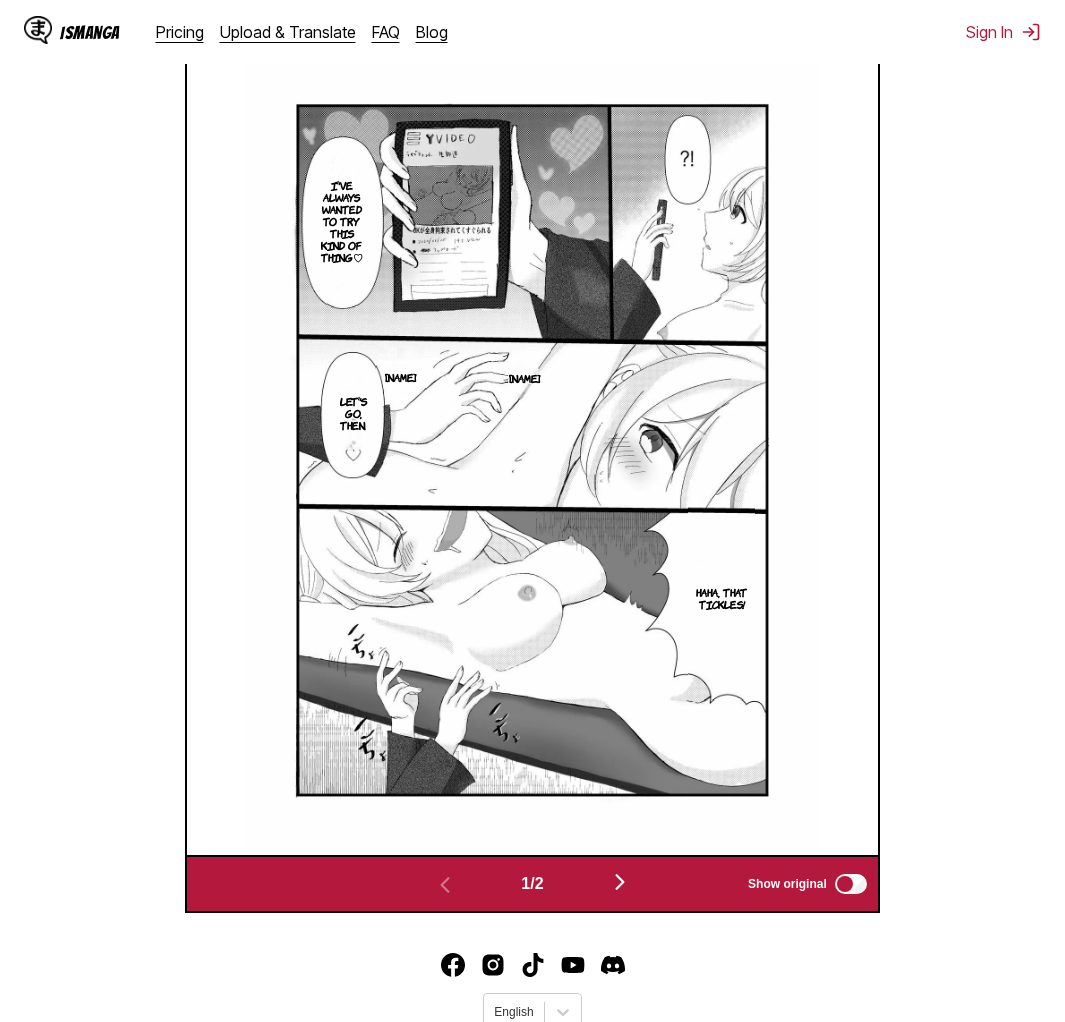 click at bounding box center [620, 883] 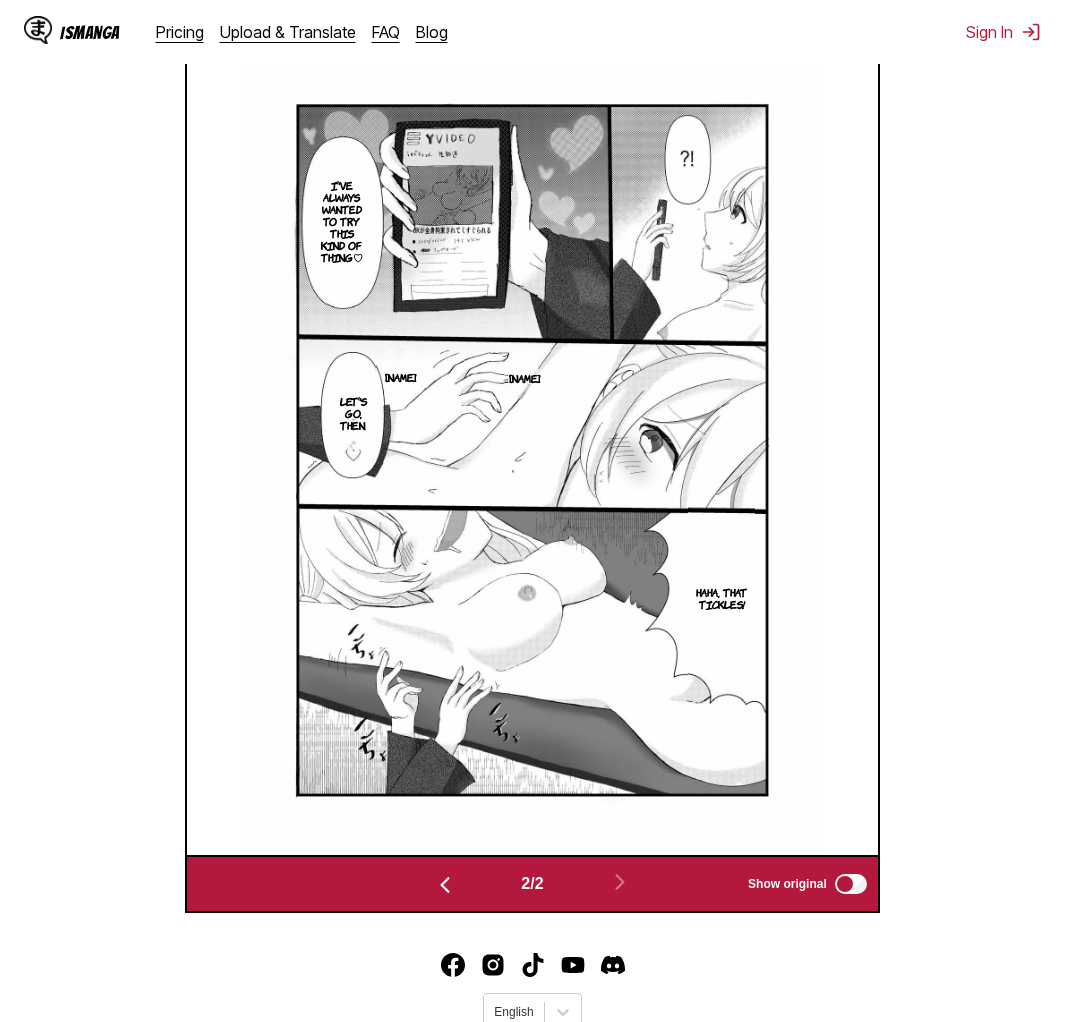 scroll, scrollTop: 0, scrollLeft: 690, axis: horizontal 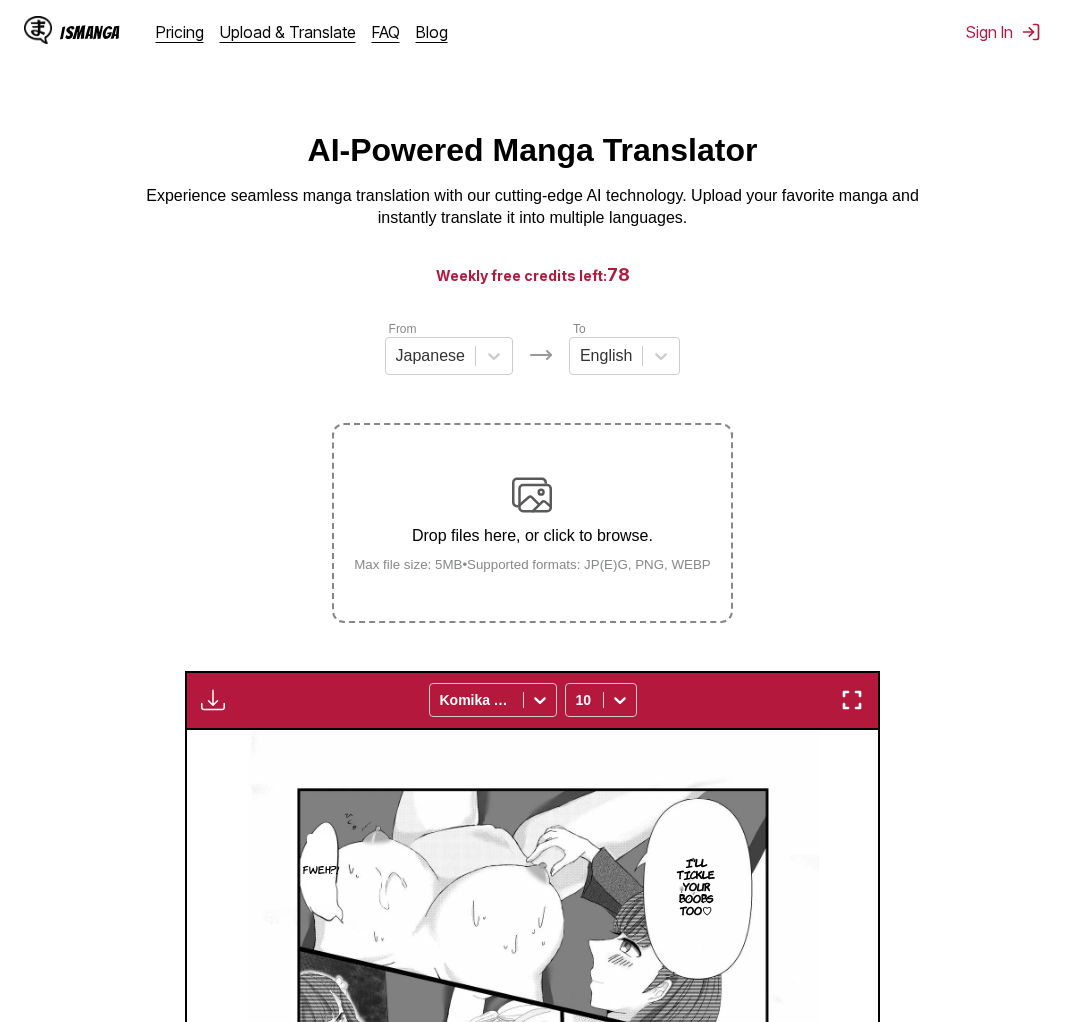 click on "Drop files here, or click to browse. Max file size: 5MB  •  Supported formats: JP(E)G, PNG, WEBP" at bounding box center (532, 523) 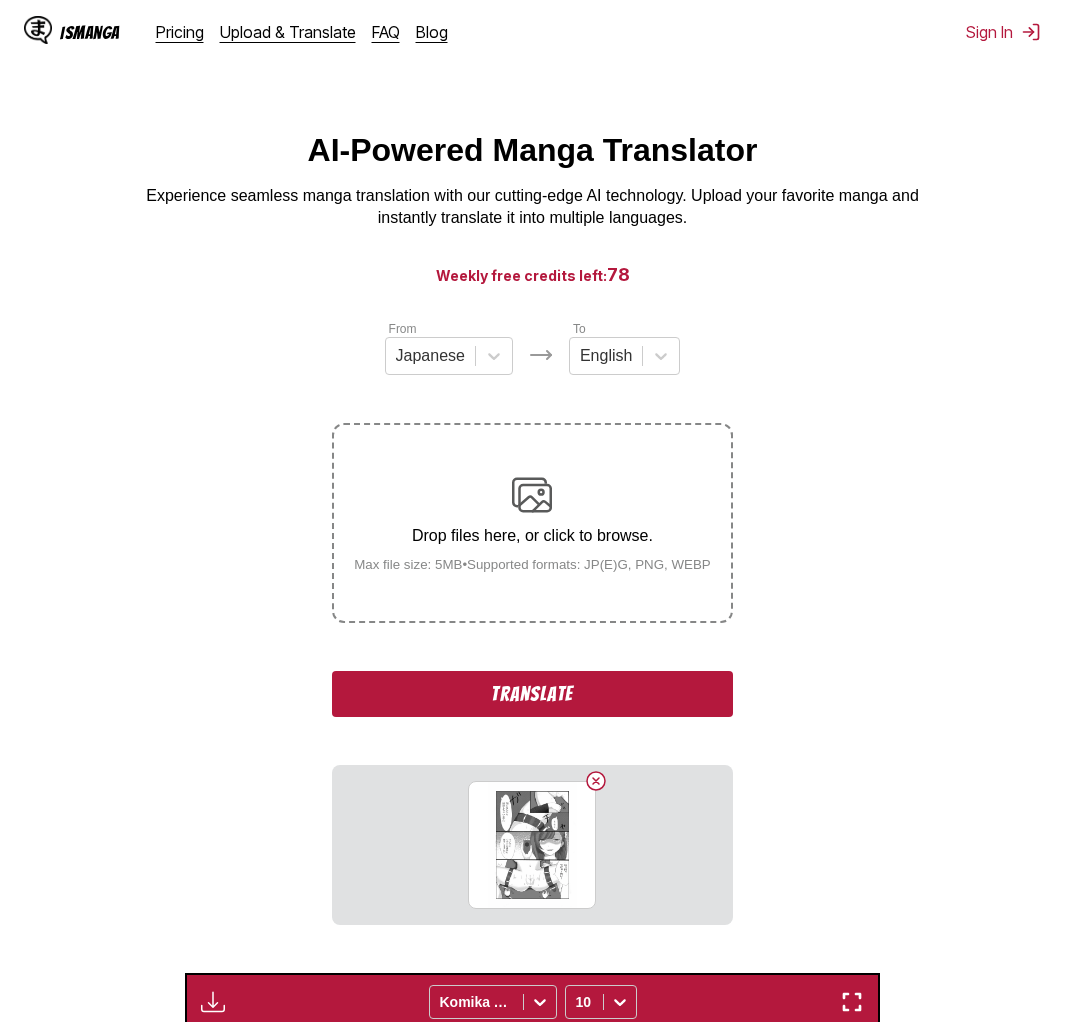 click on "Translate" at bounding box center [532, 694] 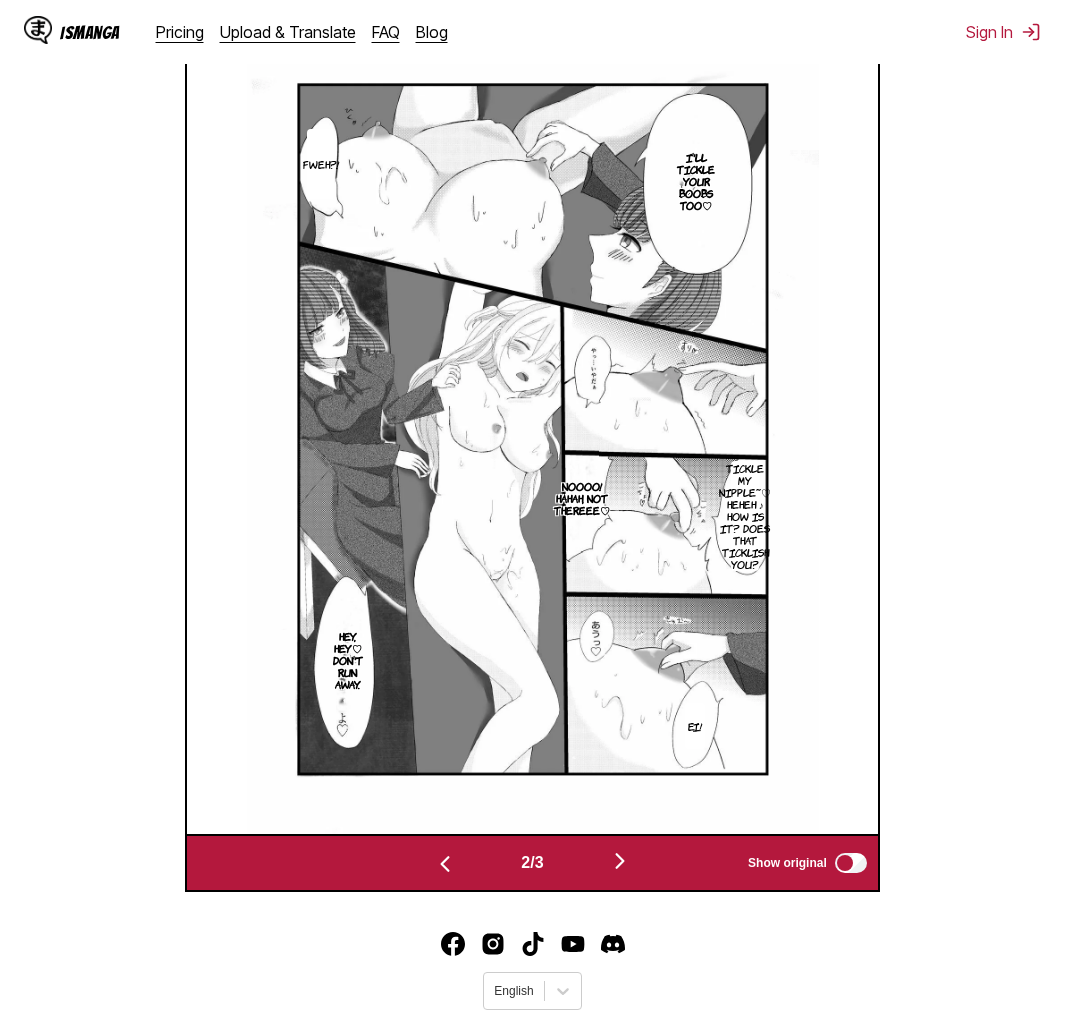 scroll, scrollTop: 836, scrollLeft: 0, axis: vertical 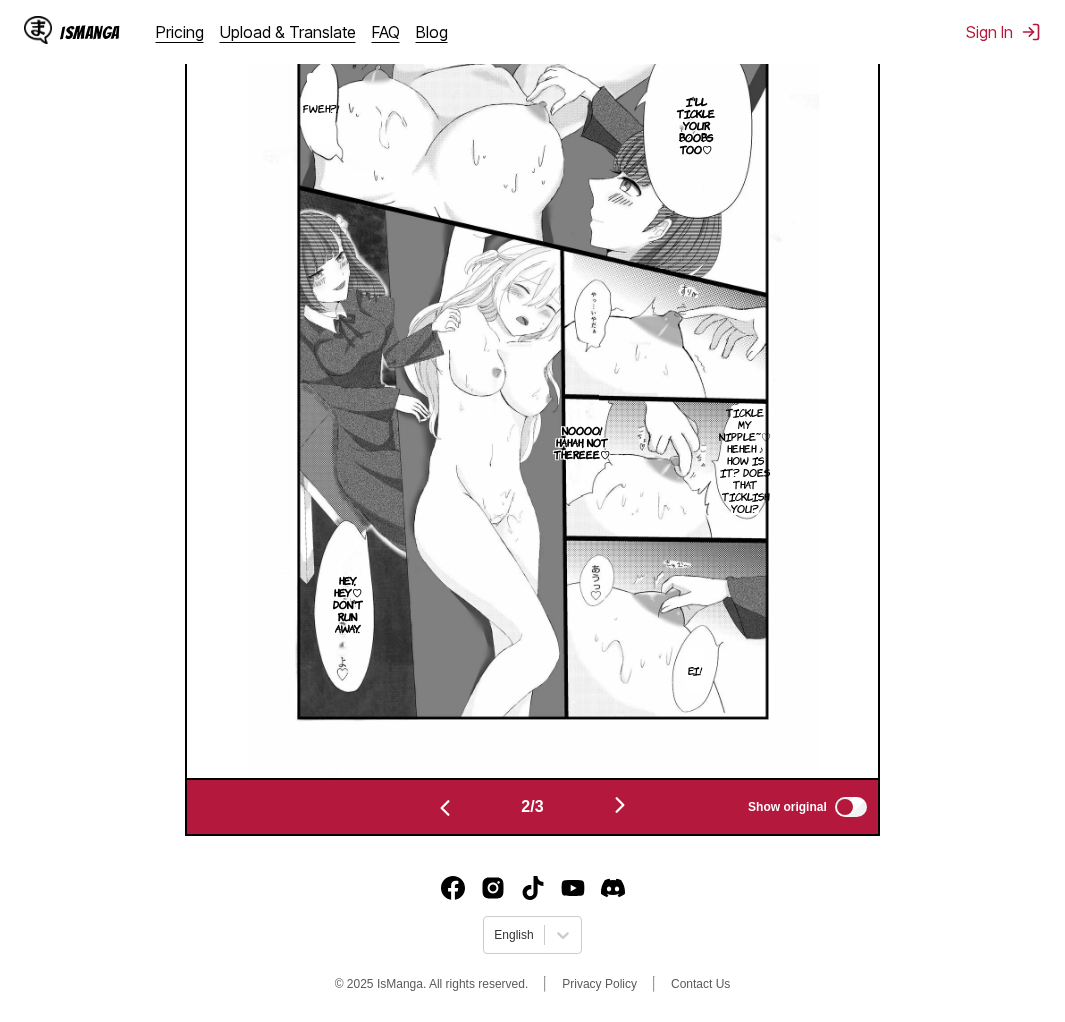 click at bounding box center (620, 806) 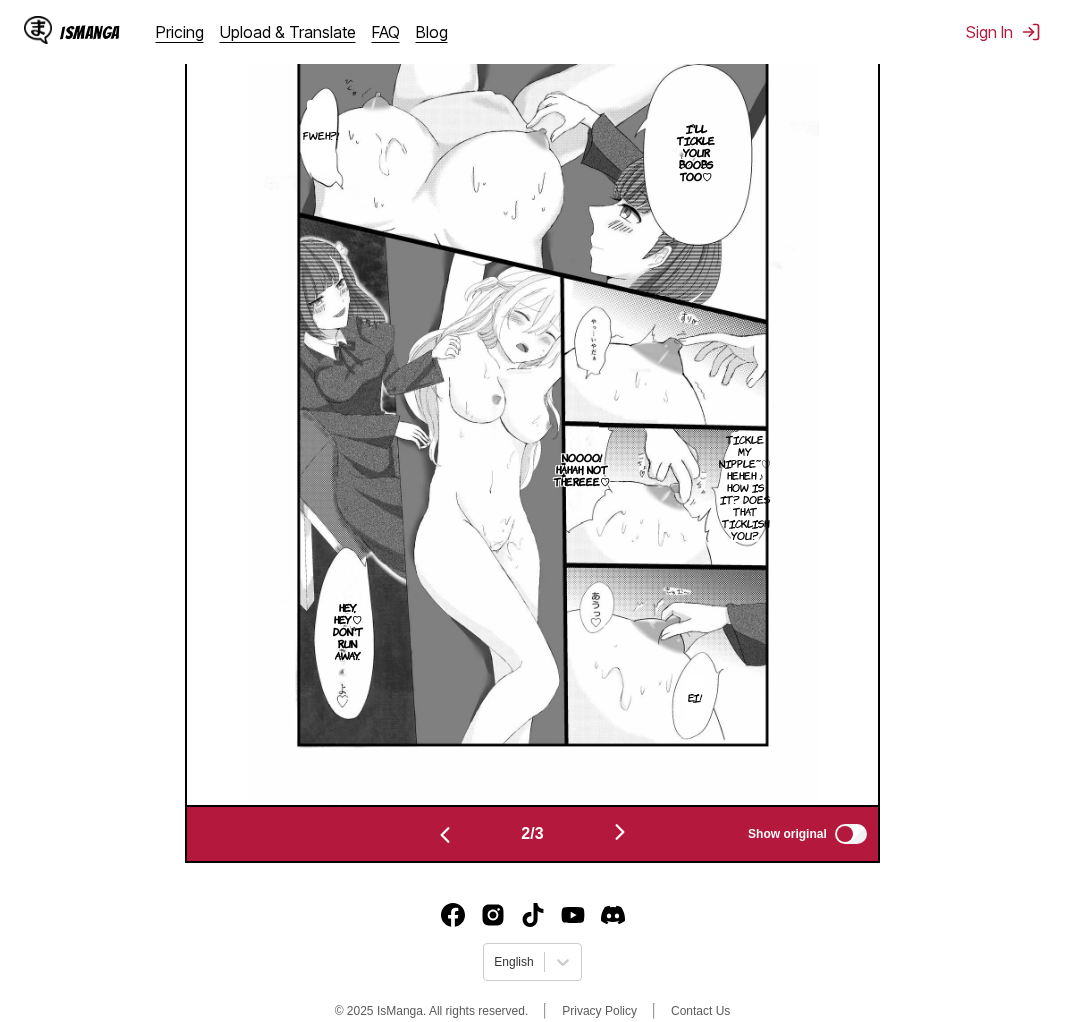 scroll, scrollTop: 0, scrollLeft: 1381, axis: horizontal 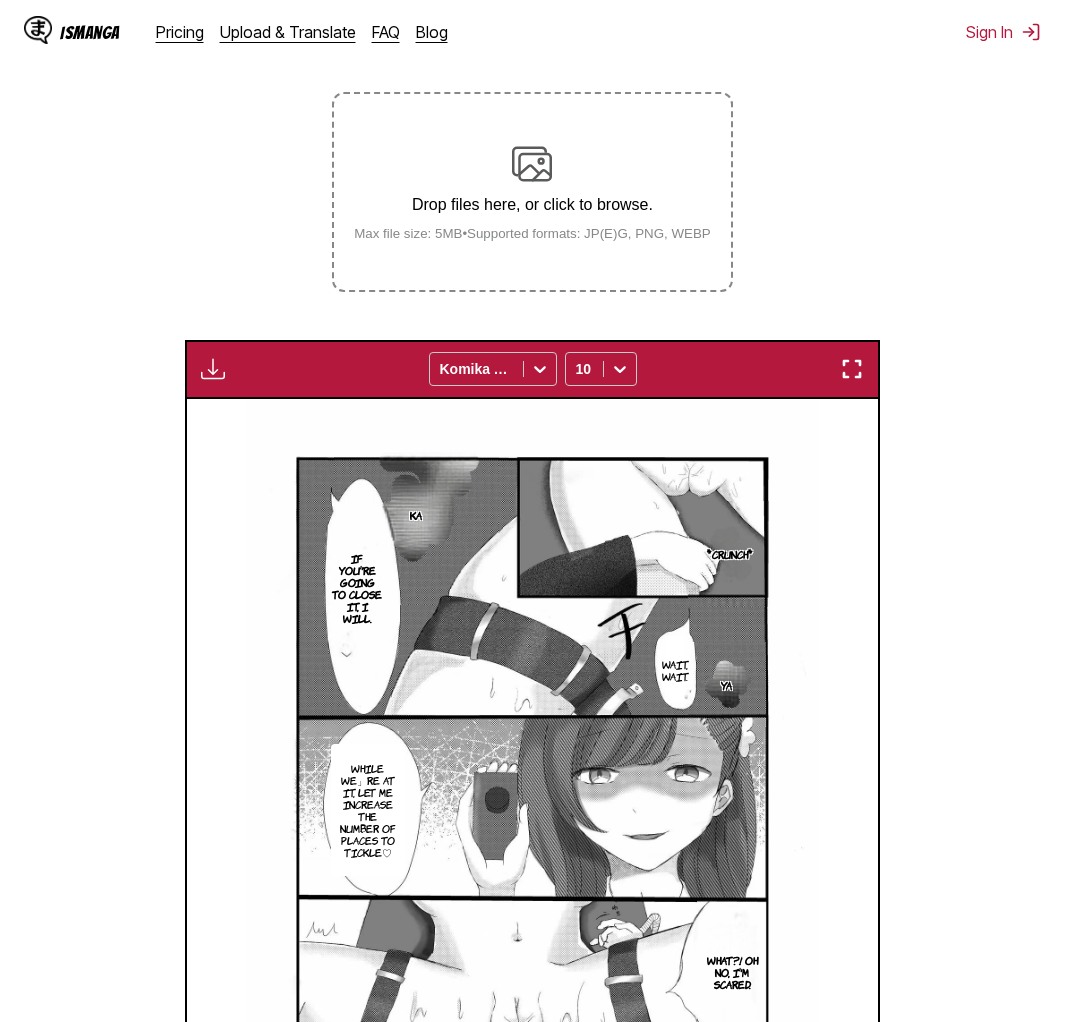 click on "*crunch* Ka If you're going to close it, I will. Ya Wait, wait. While we」re at it, let me increase the number of places to tickle♡ What?! Oh no, I'm scared." at bounding box center [532, 803] 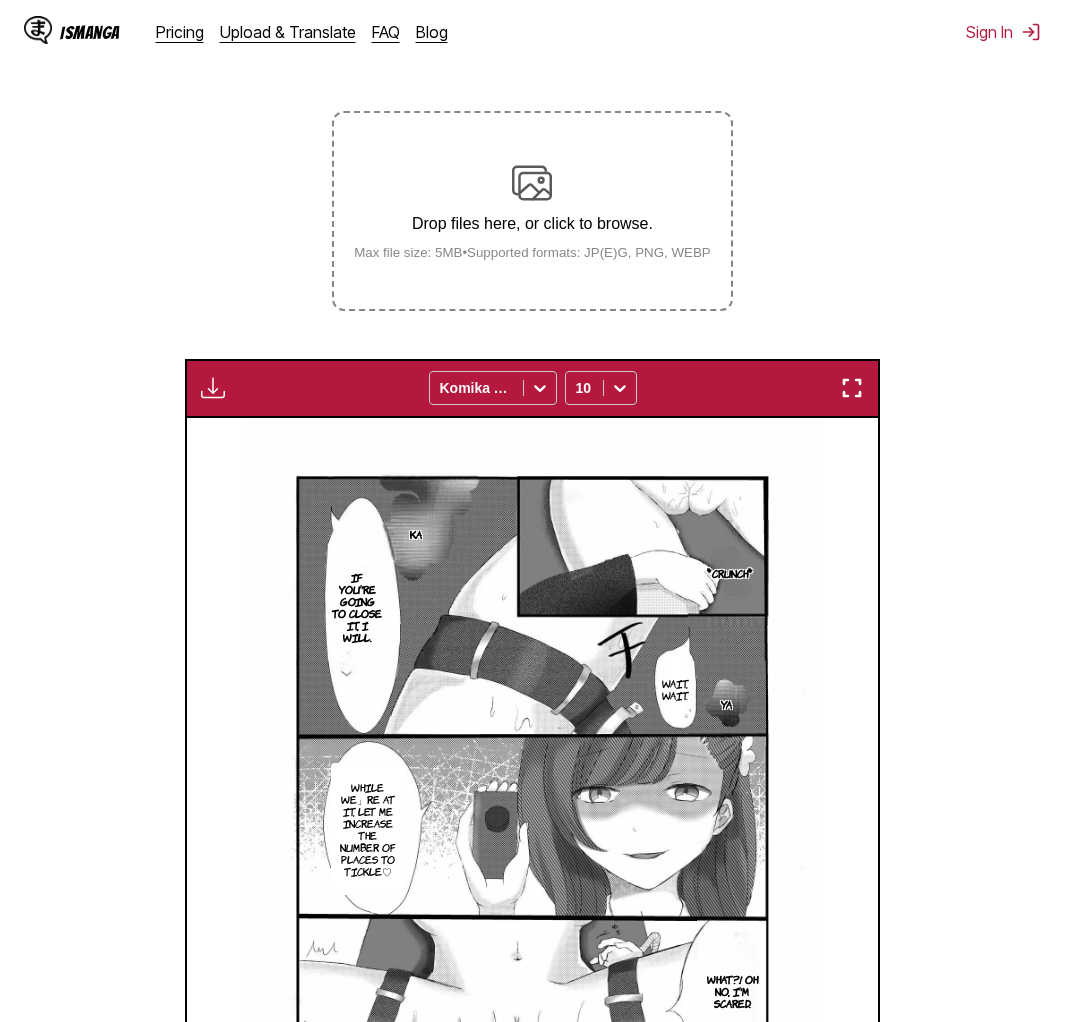 click on "*crunch* Ka If you're going to close it, I will. Ya Wait, wait. While we」re at it, let me increase the number of places to tickle♡ What?! Oh no, I'm scared." at bounding box center [532, 822] 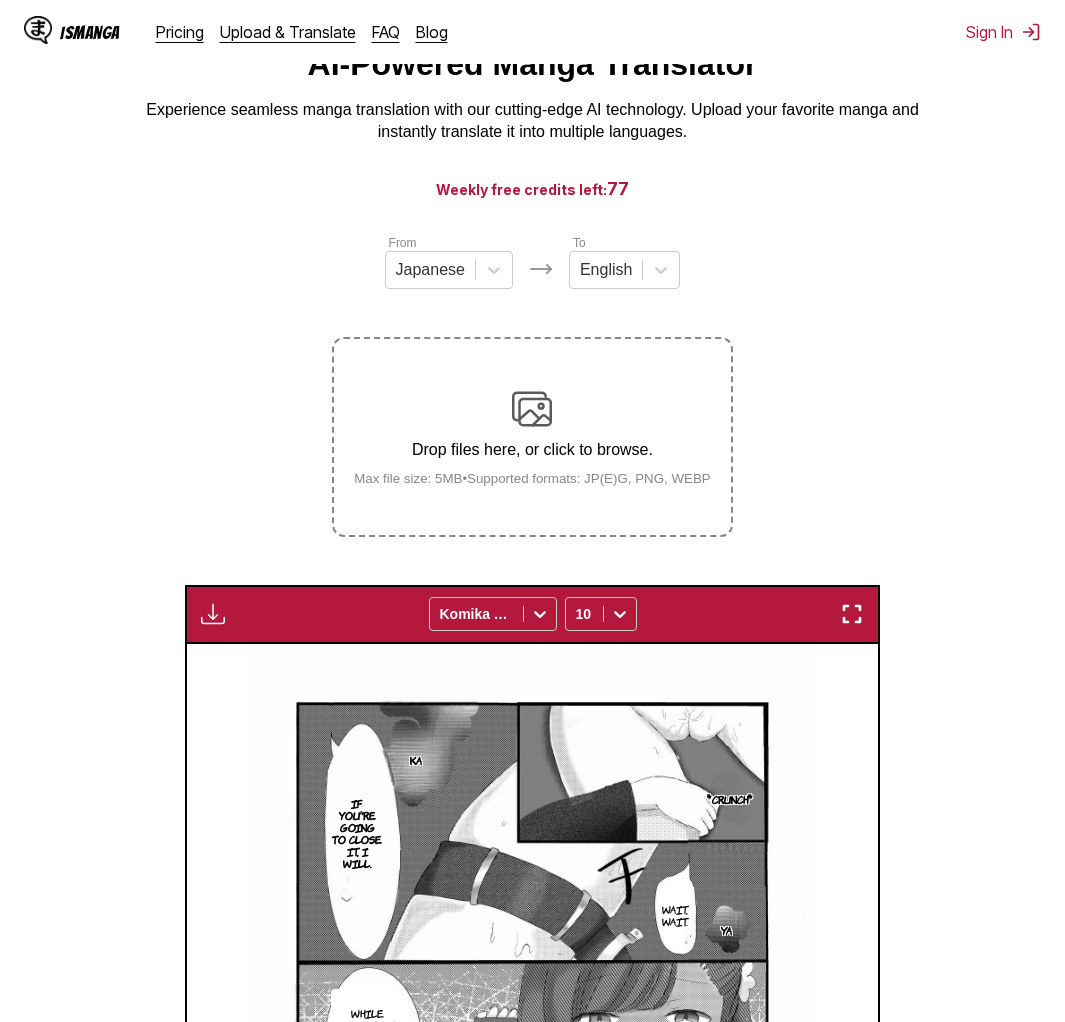 scroll, scrollTop: 45, scrollLeft: 0, axis: vertical 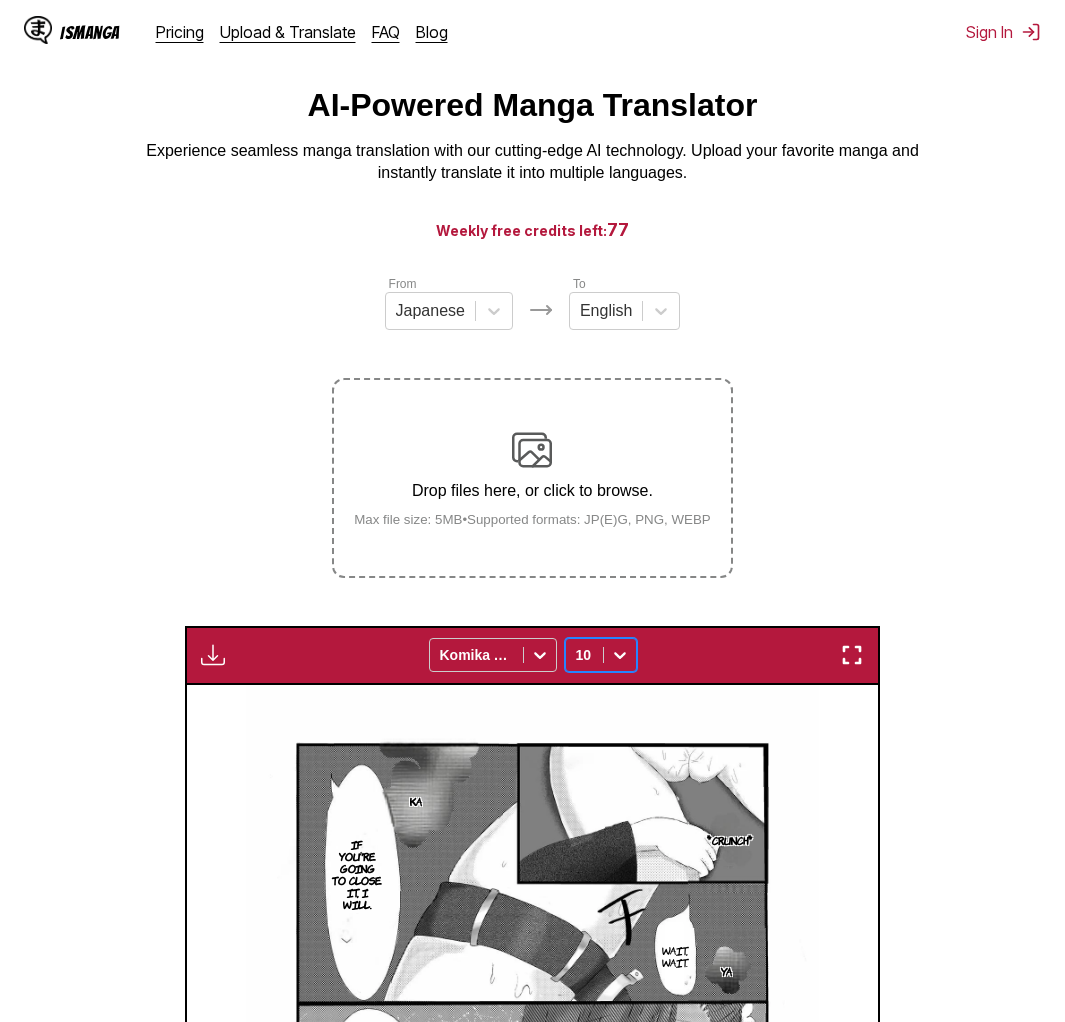 click on "Drop files here, or click to browse. Max file size: 5MB  •  Supported formats: JP(E)G, PNG, WEBP" at bounding box center (532, 478) 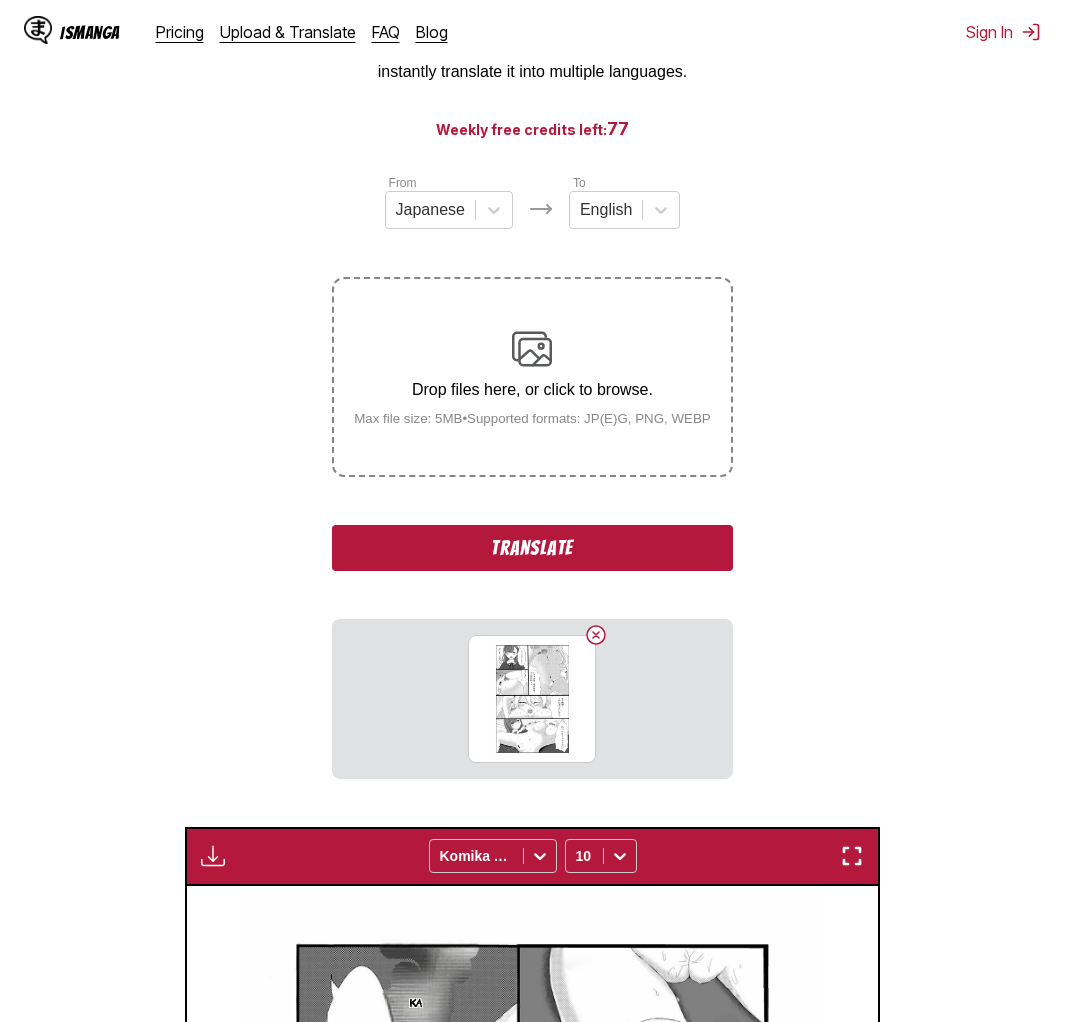 scroll, scrollTop: 276, scrollLeft: 0, axis: vertical 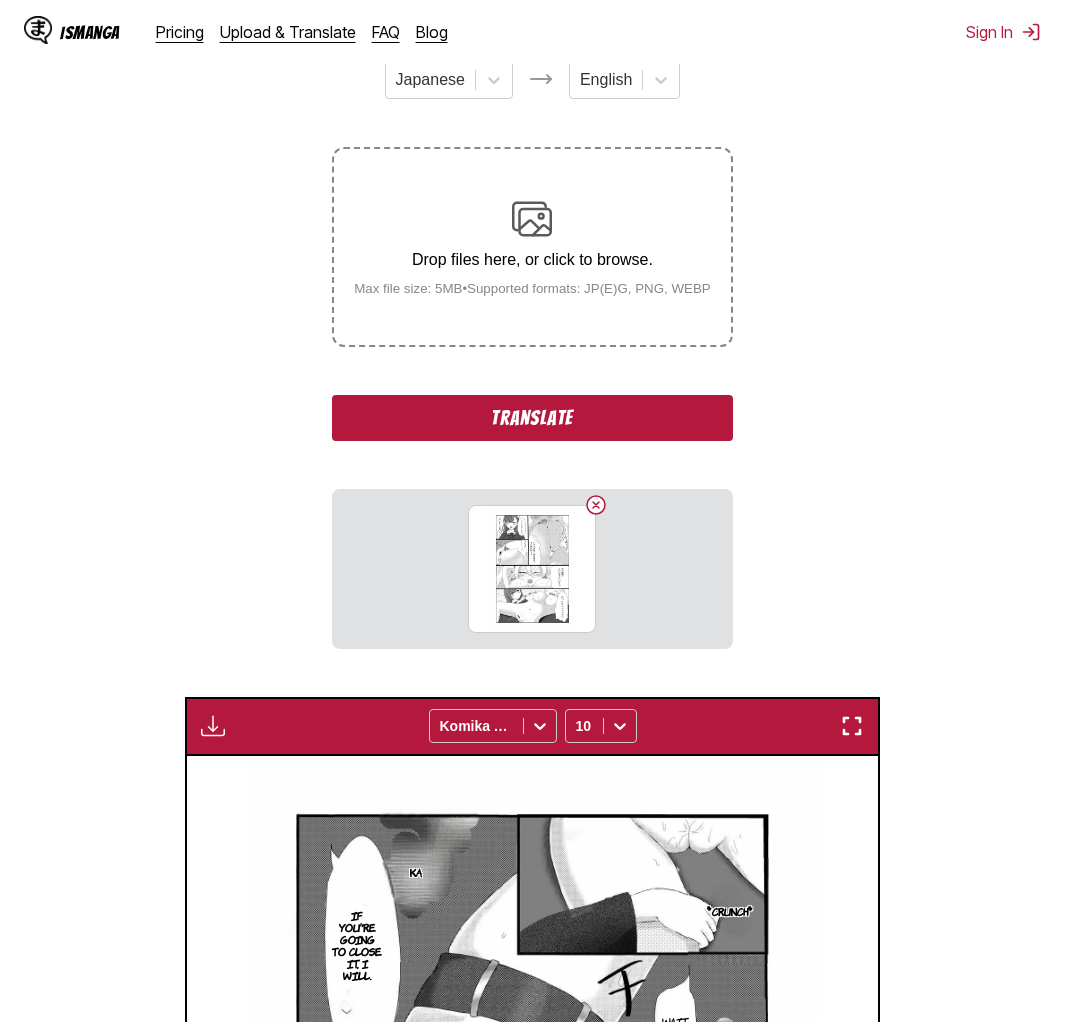 click on "Translate" at bounding box center (532, 418) 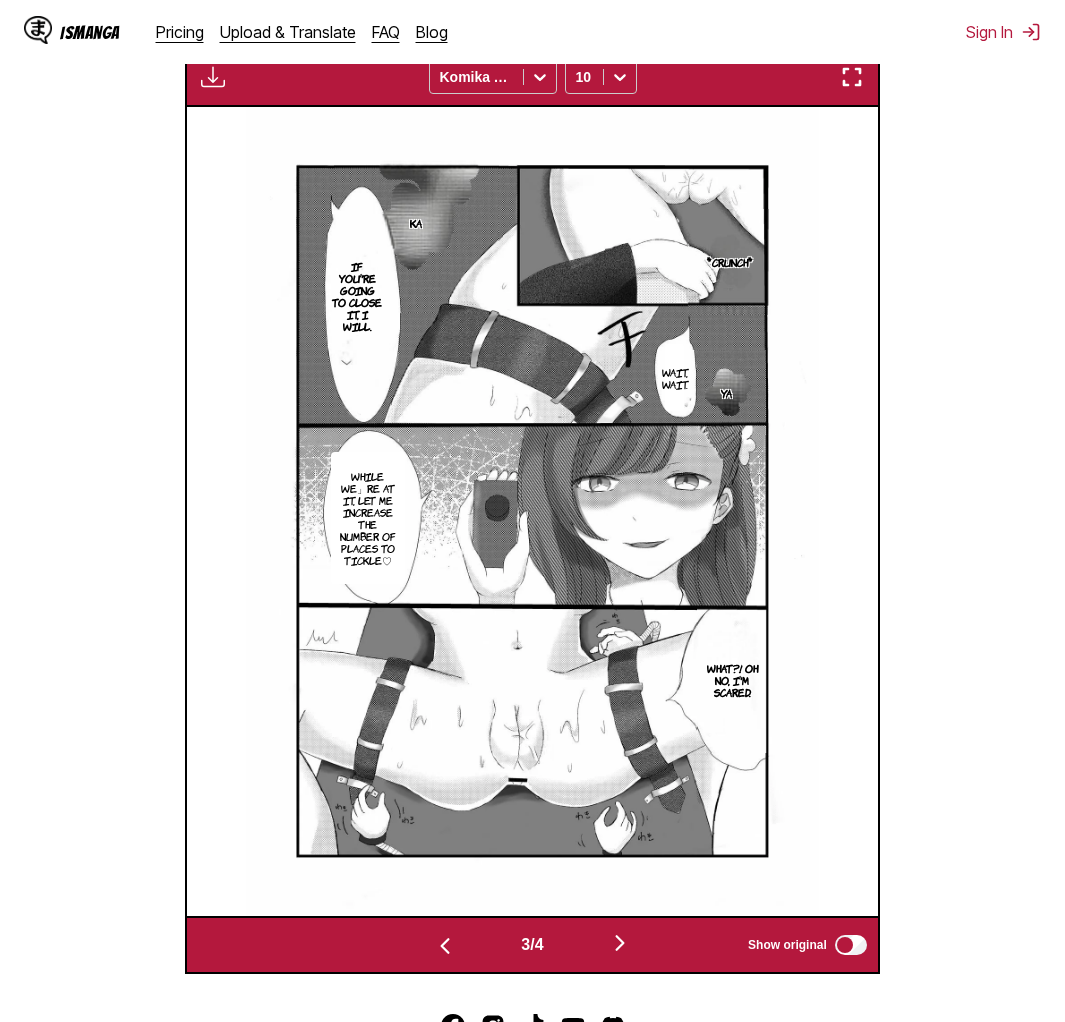 scroll, scrollTop: 760, scrollLeft: 0, axis: vertical 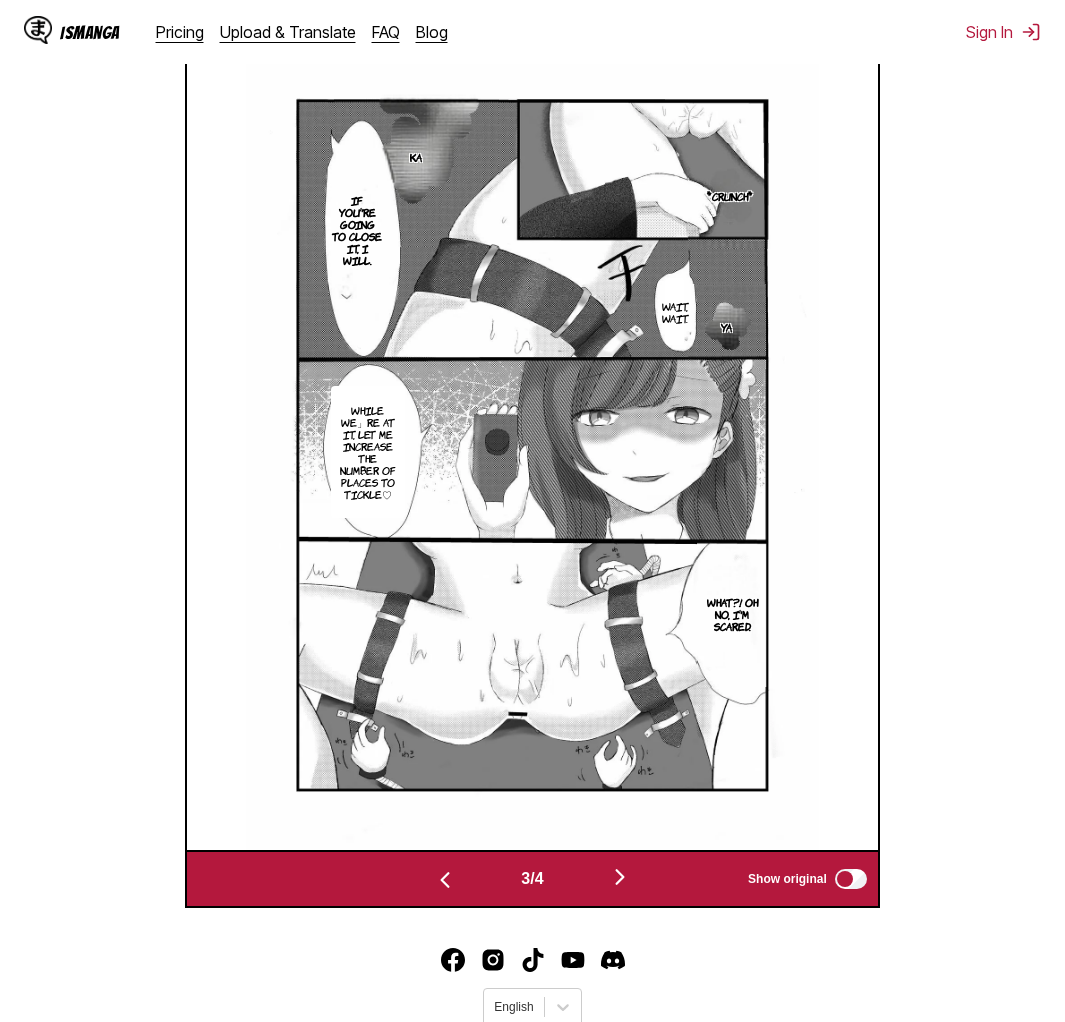click at bounding box center (620, 878) 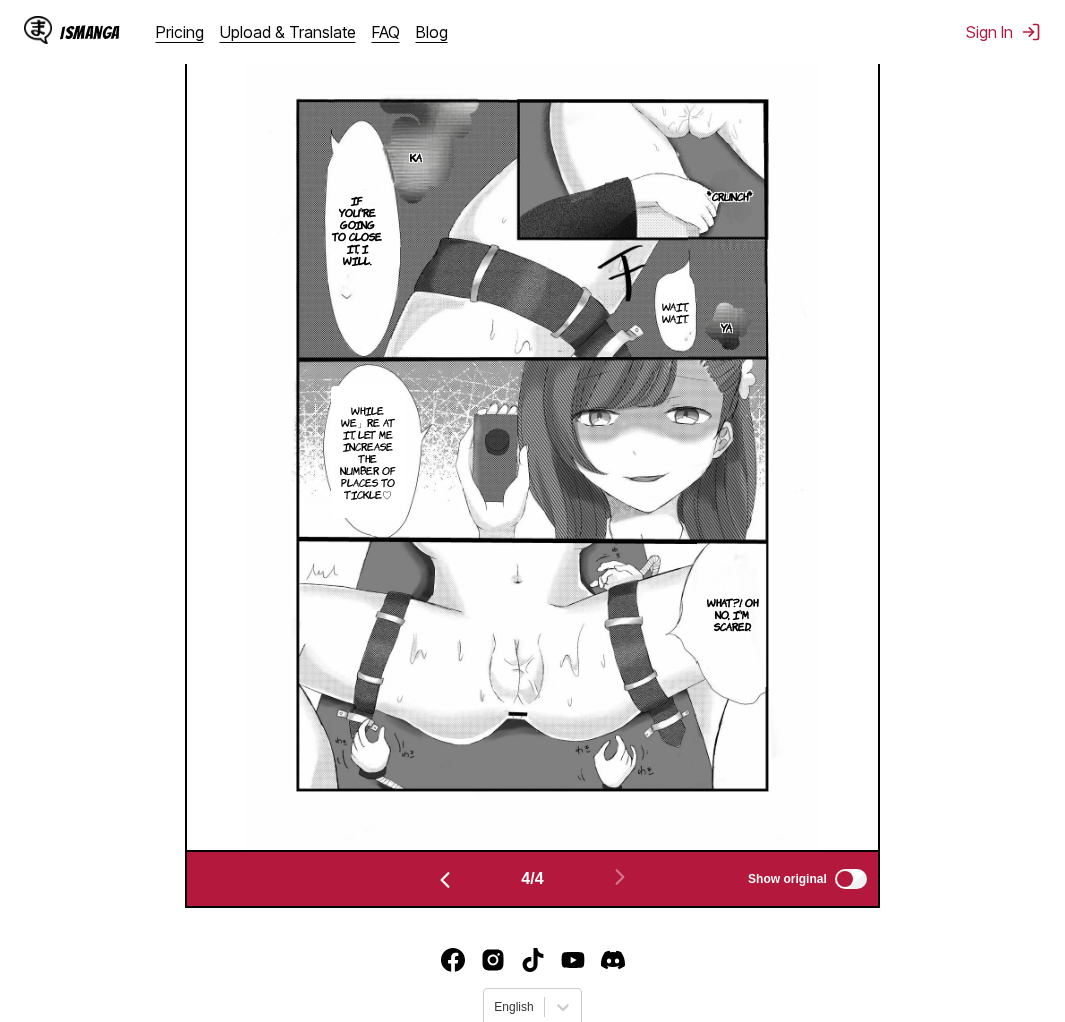 scroll, scrollTop: 0, scrollLeft: 2071, axis: horizontal 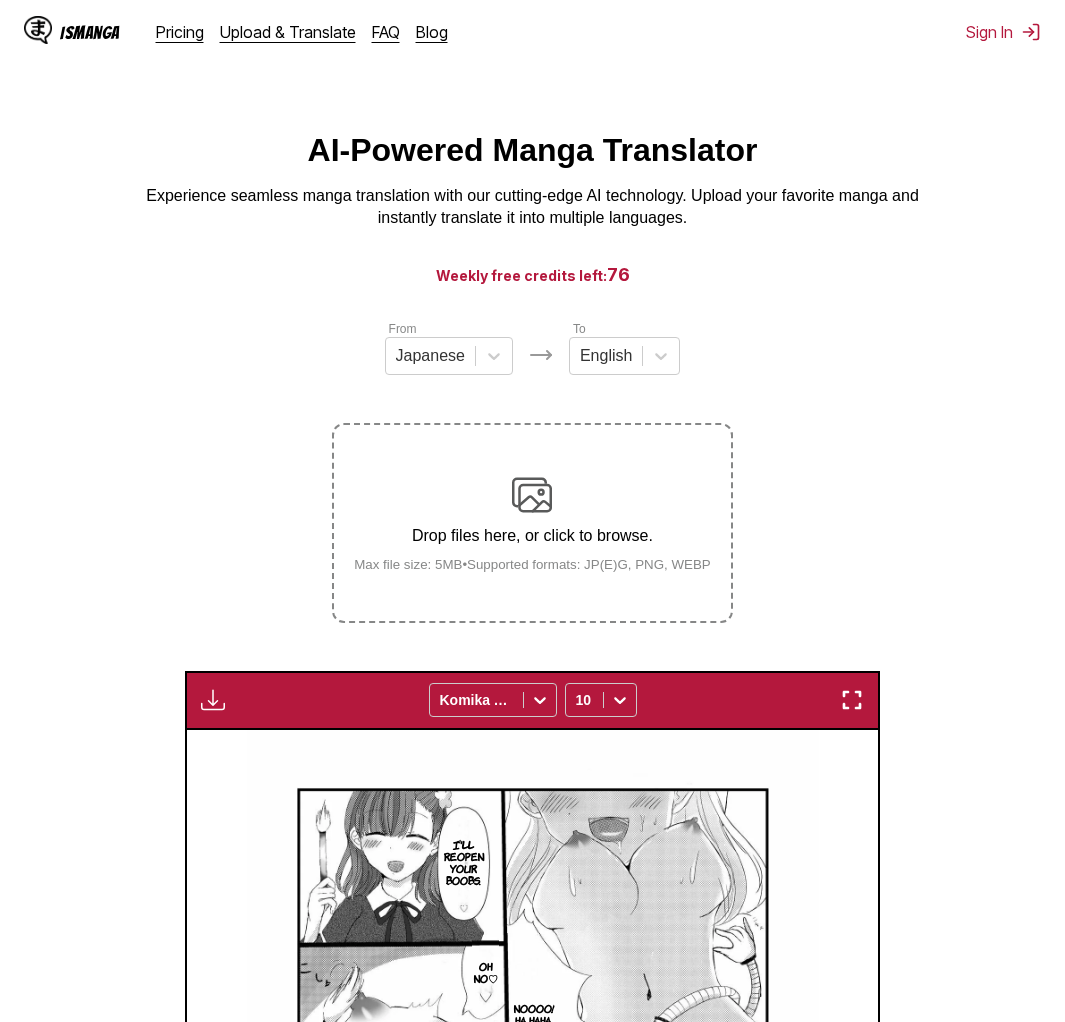 click on "Drop files here, or click to browse. Max file size: 5MB  •  Supported formats: JP(E)G, PNG, WEBP" at bounding box center (532, 523) 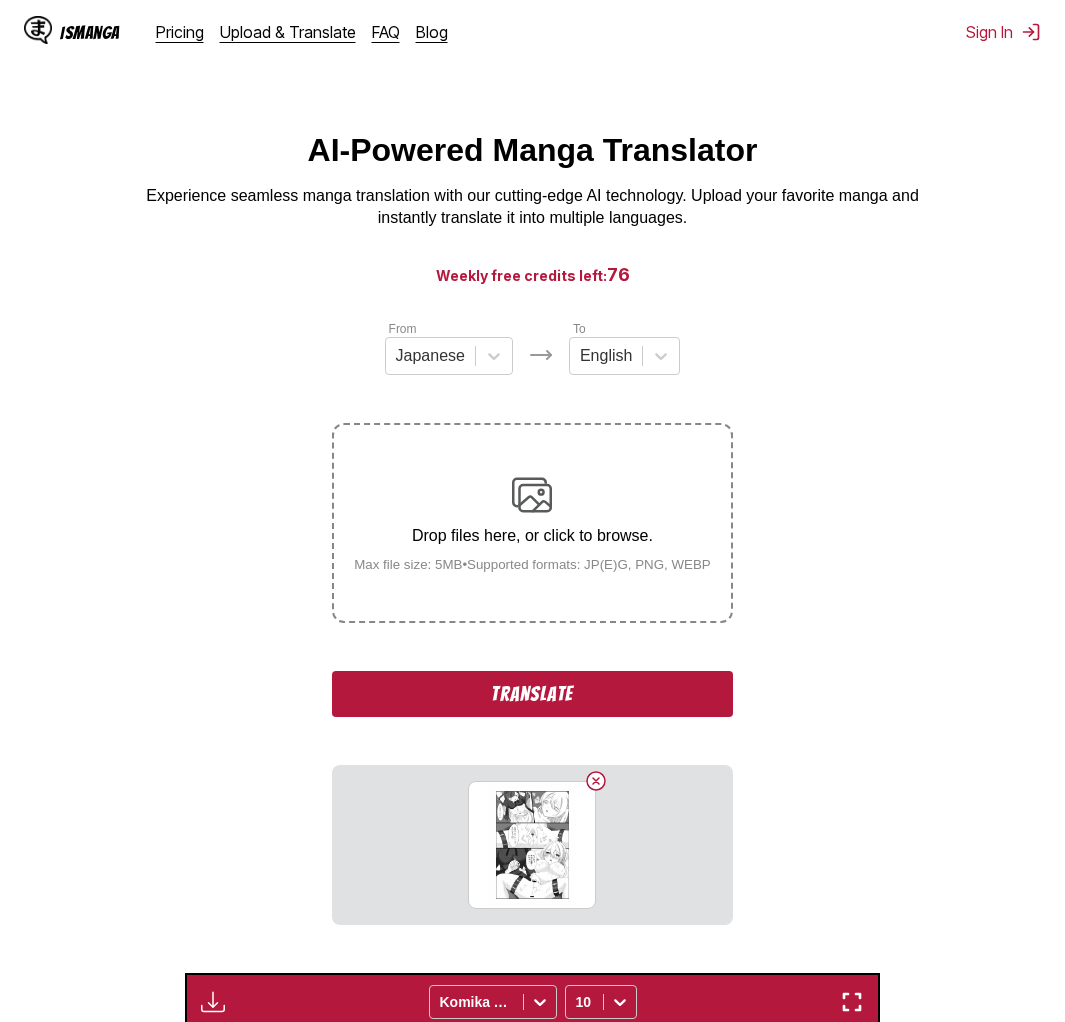 click on "Translate" at bounding box center (532, 694) 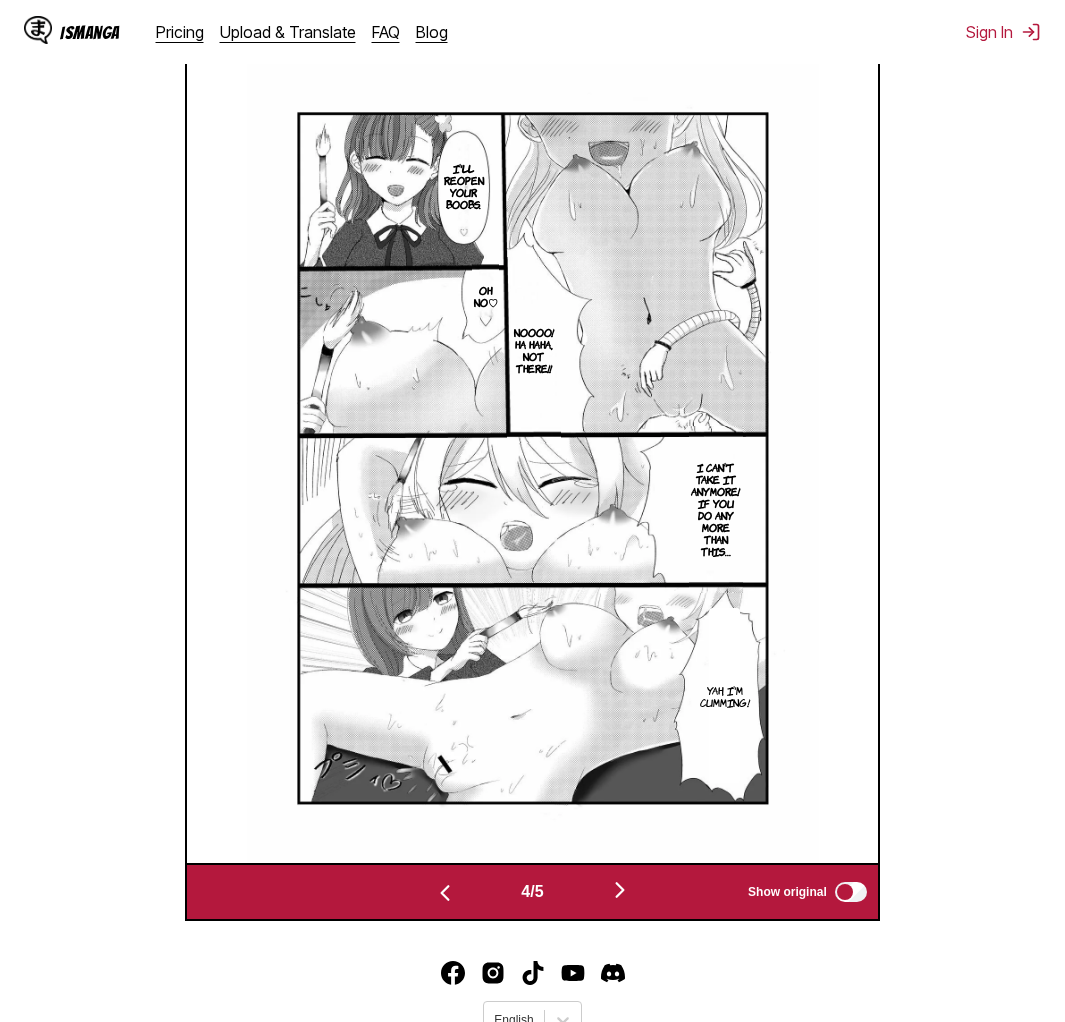 scroll, scrollTop: 755, scrollLeft: 0, axis: vertical 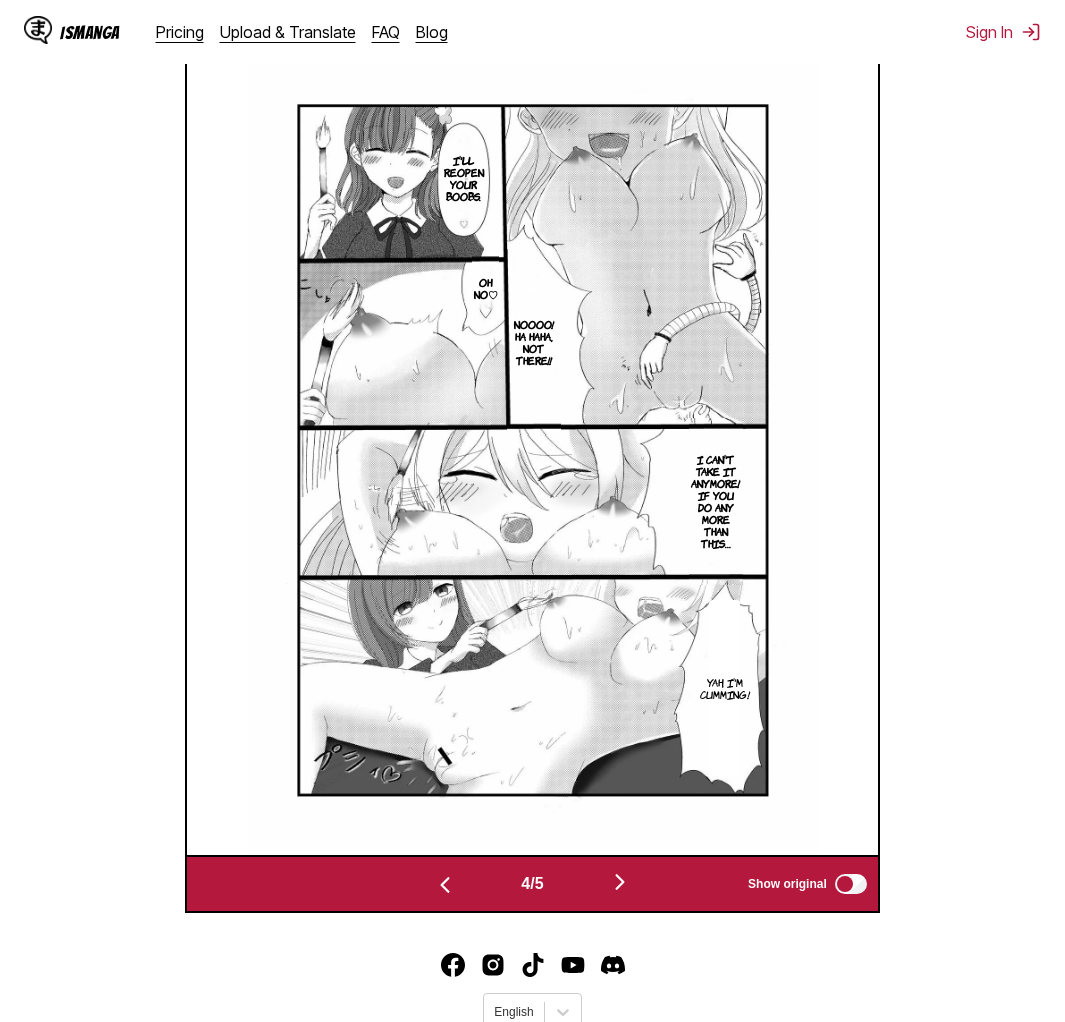 click at bounding box center [620, 882] 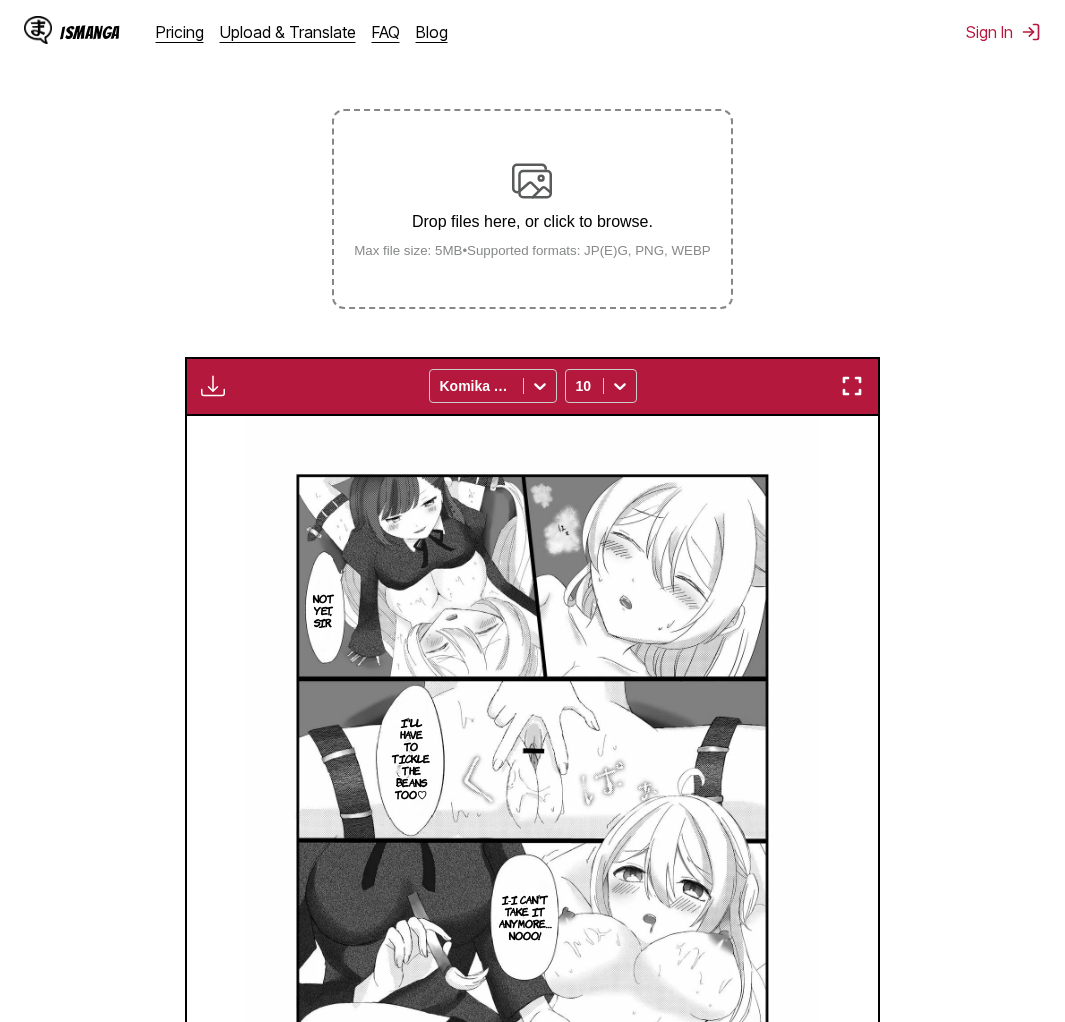 scroll, scrollTop: 290, scrollLeft: 0, axis: vertical 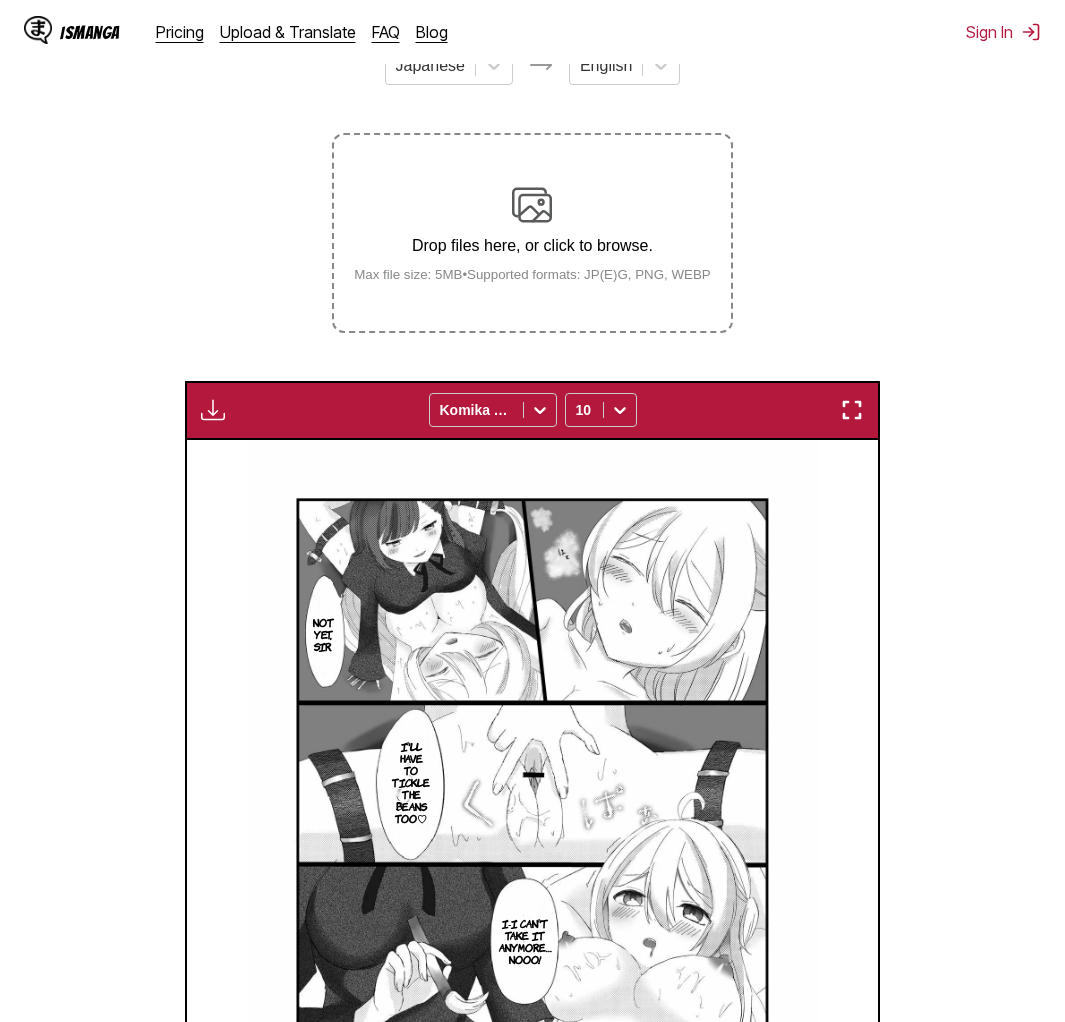 click on "Drop files here, or click to browse. Max file size: 5MB  •  Supported formats: JP(E)G, PNG, WEBP" at bounding box center (532, 233) 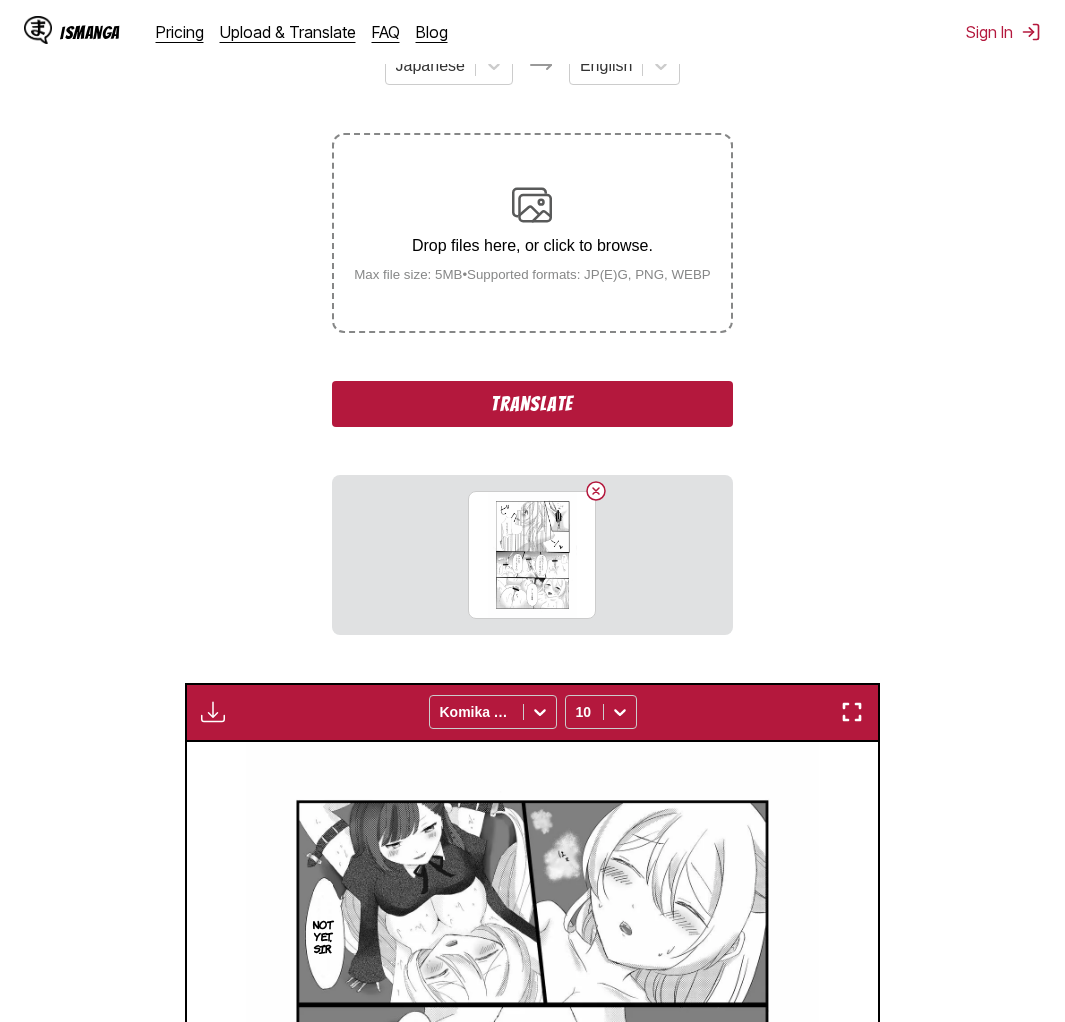 click on "Translate" at bounding box center [532, 404] 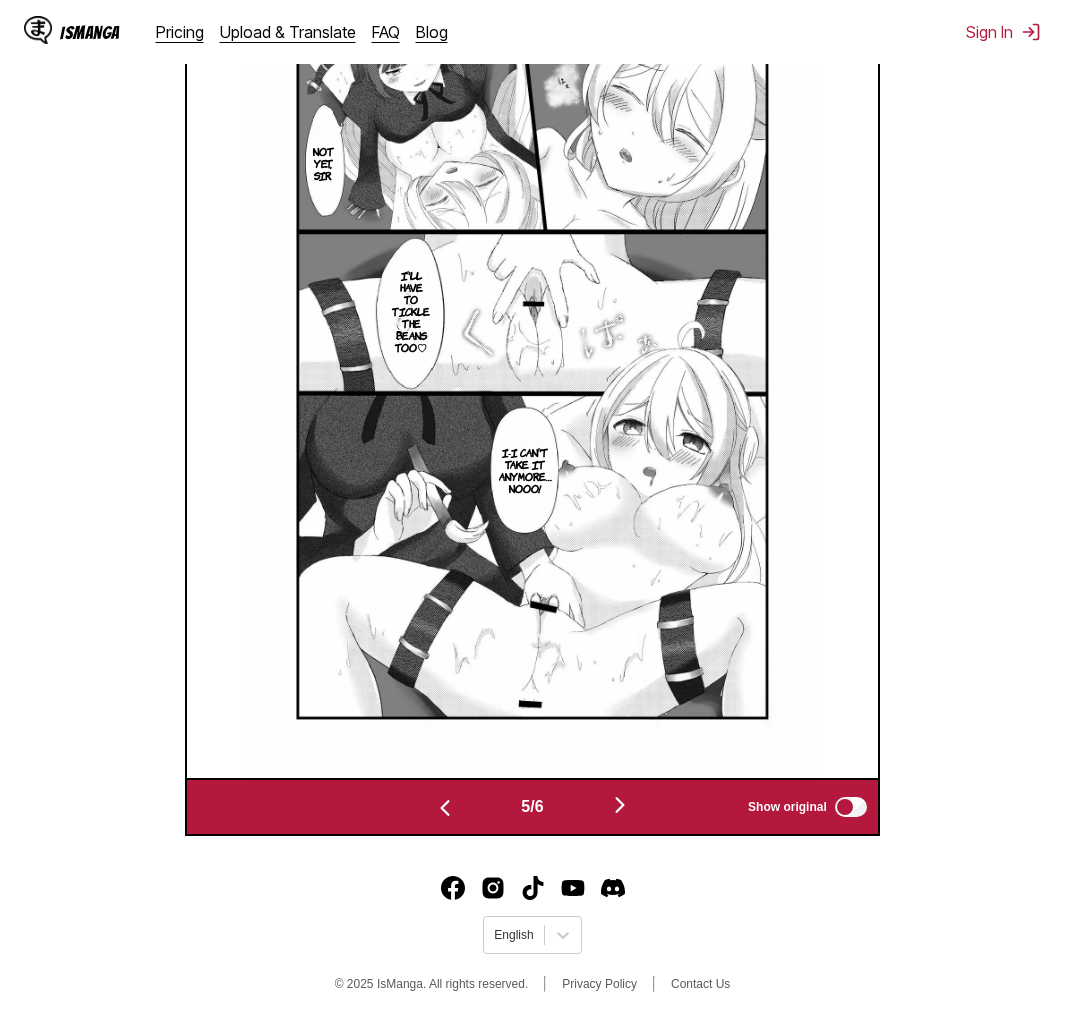click at bounding box center (620, 806) 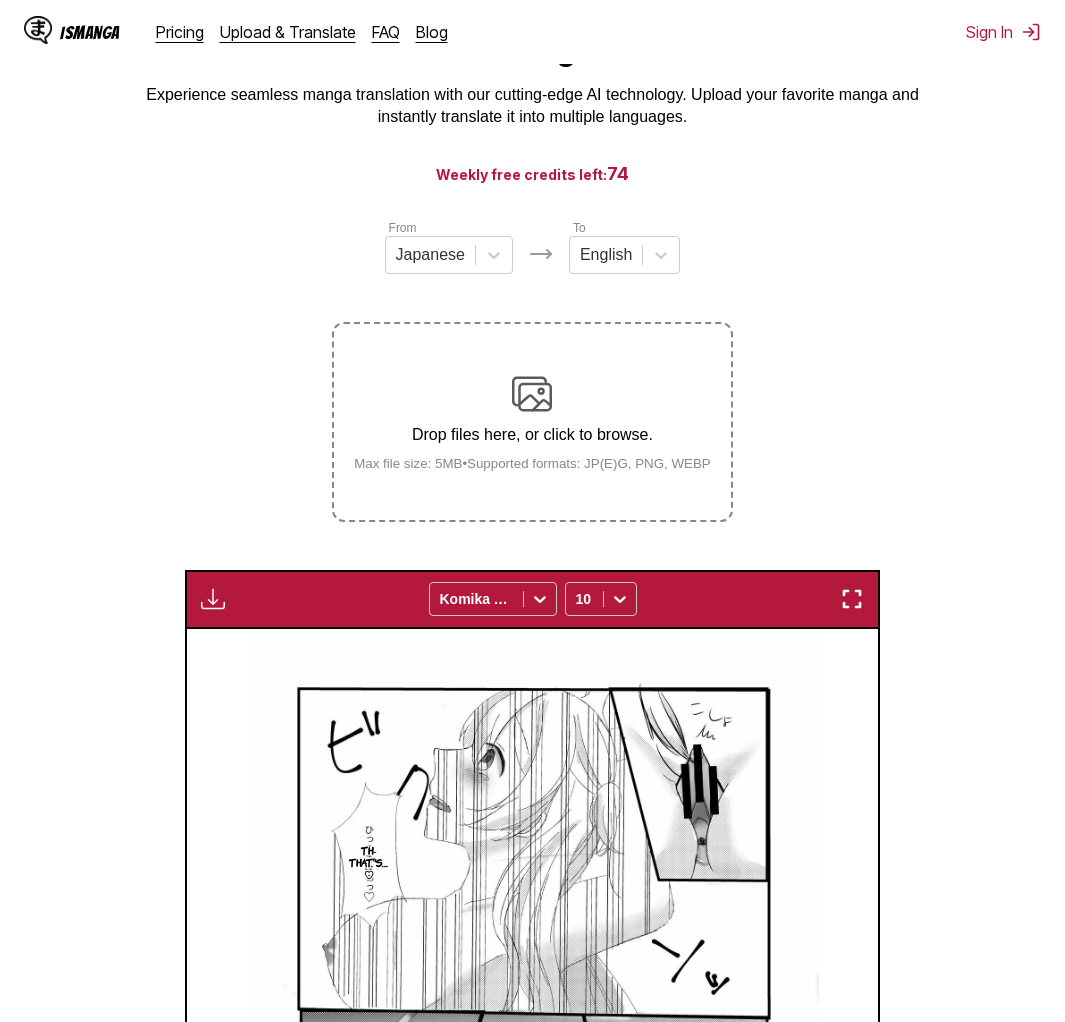 scroll, scrollTop: 61, scrollLeft: 0, axis: vertical 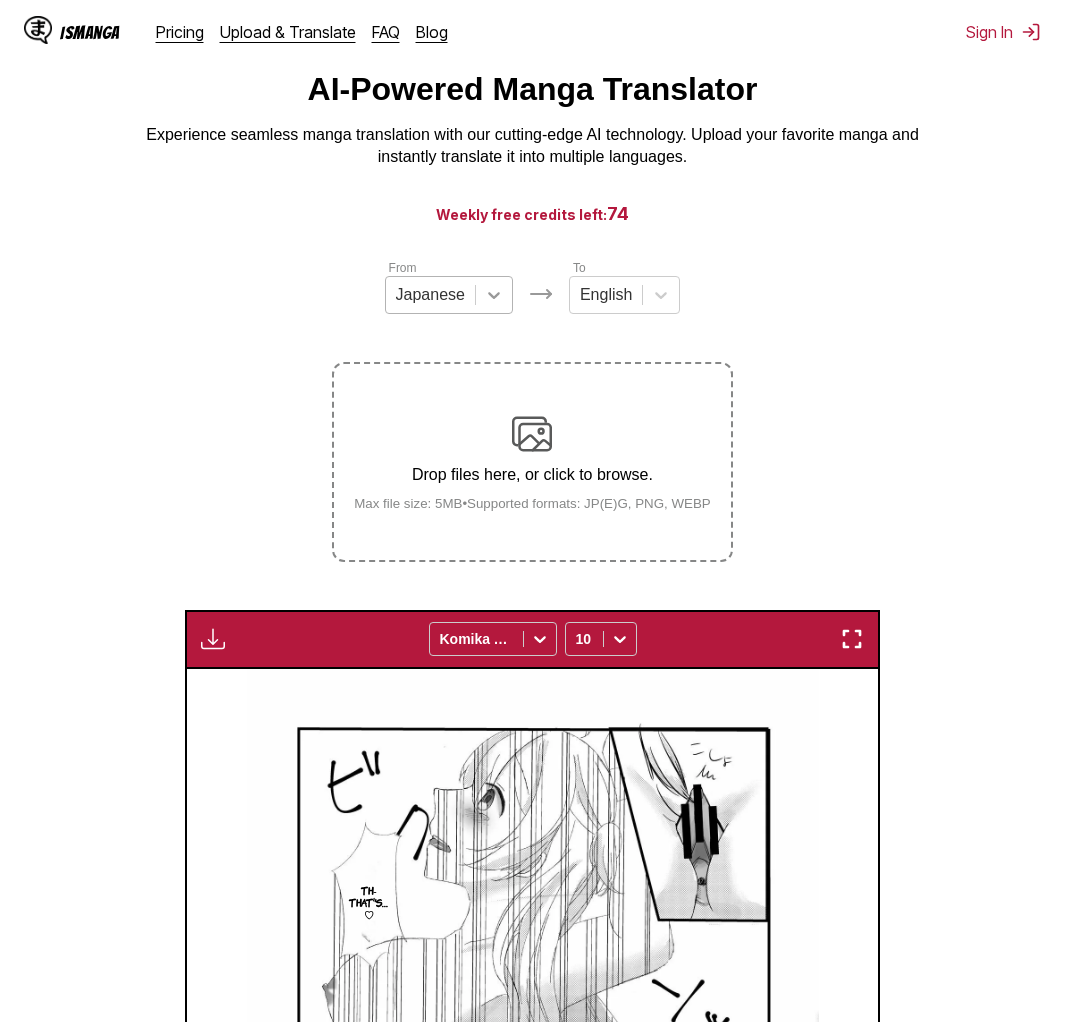 click at bounding box center [494, 295] 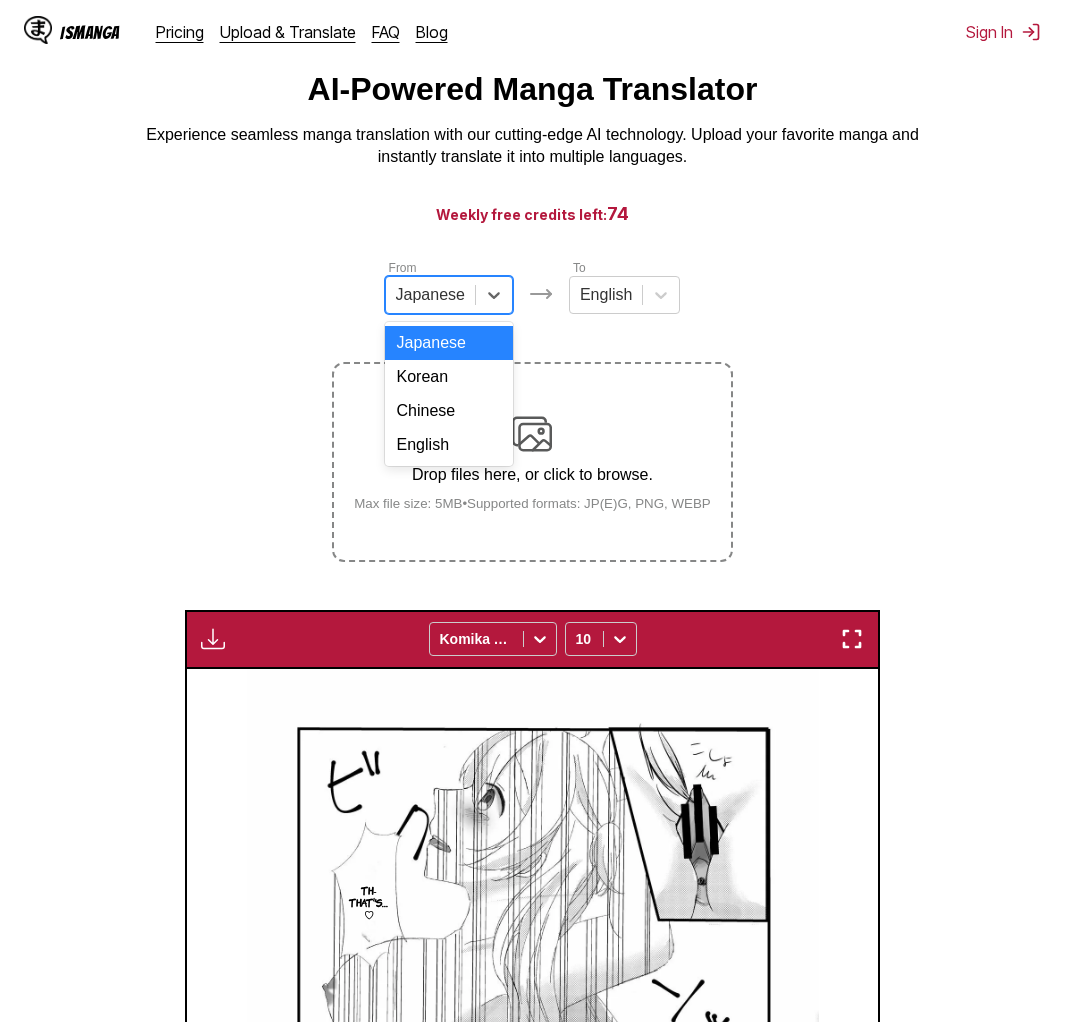 click on "From [NUMBER] results available. Use Up and Down to choose options, press Enter to select the currently focused option, press Escape to exit the menu, press Tab to select the option and exit the menu. Japanese Japanese Korean Chinese English To English Drop files here, or click to browse. Max file size: 5MB  •  Supported formats: JP(E)G, PNG, WEBP Available for premium users only Komika Axis [NUMBER] I've always wanted to try this kind of thing♡ [NAME] [NAME] Let's go, then. Haha, that tickles! I'll tickle your boobs too♡ Fweh?! Tickle my nipple~♡ Heheh ♪ How is it? Does that ticklish you? Noooo! Hahah, not thereee♡ Hey, hey♡ Don't run away. Ei! *crunch* Ka If you're going to close it, I will. Ya Wait, wait. While we」re at it, let me increase the number of places to tickle♡ What?! Oh no, I'm scared. I'll reopen your boobs. Oh no♡ Noooo! Ha haha, not there!! I can't take it anymore! If you do any more than this… Yah, I'm cumming! Not yet, sir. I'll have to tickle the beans too♡ Th-That's… ♡ Auu [NUMBER]" at bounding box center (532, 897) 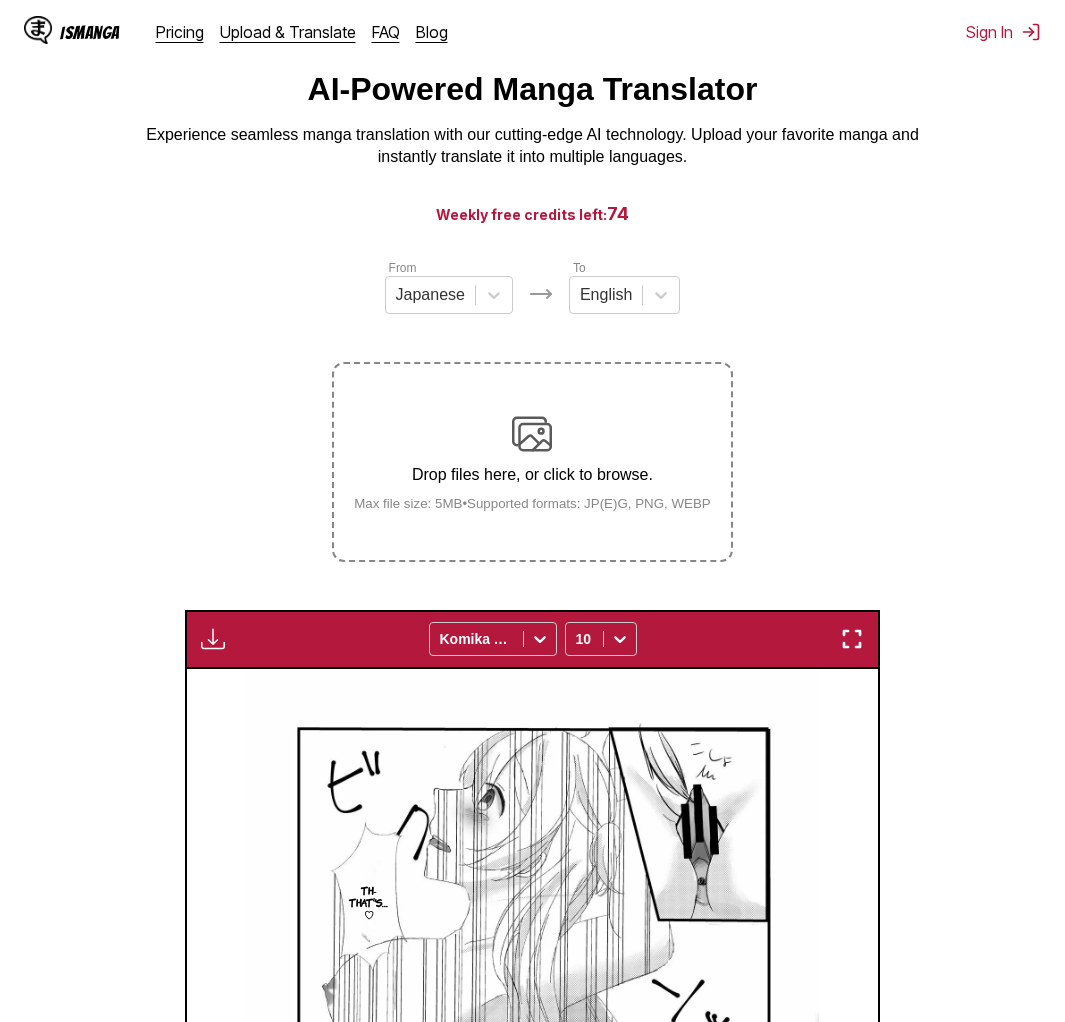 click on "Drop files here, or click to browse. Max file size: 5MB  •  Supported formats: JP(E)G, PNG, WEBP" at bounding box center [532, 462] 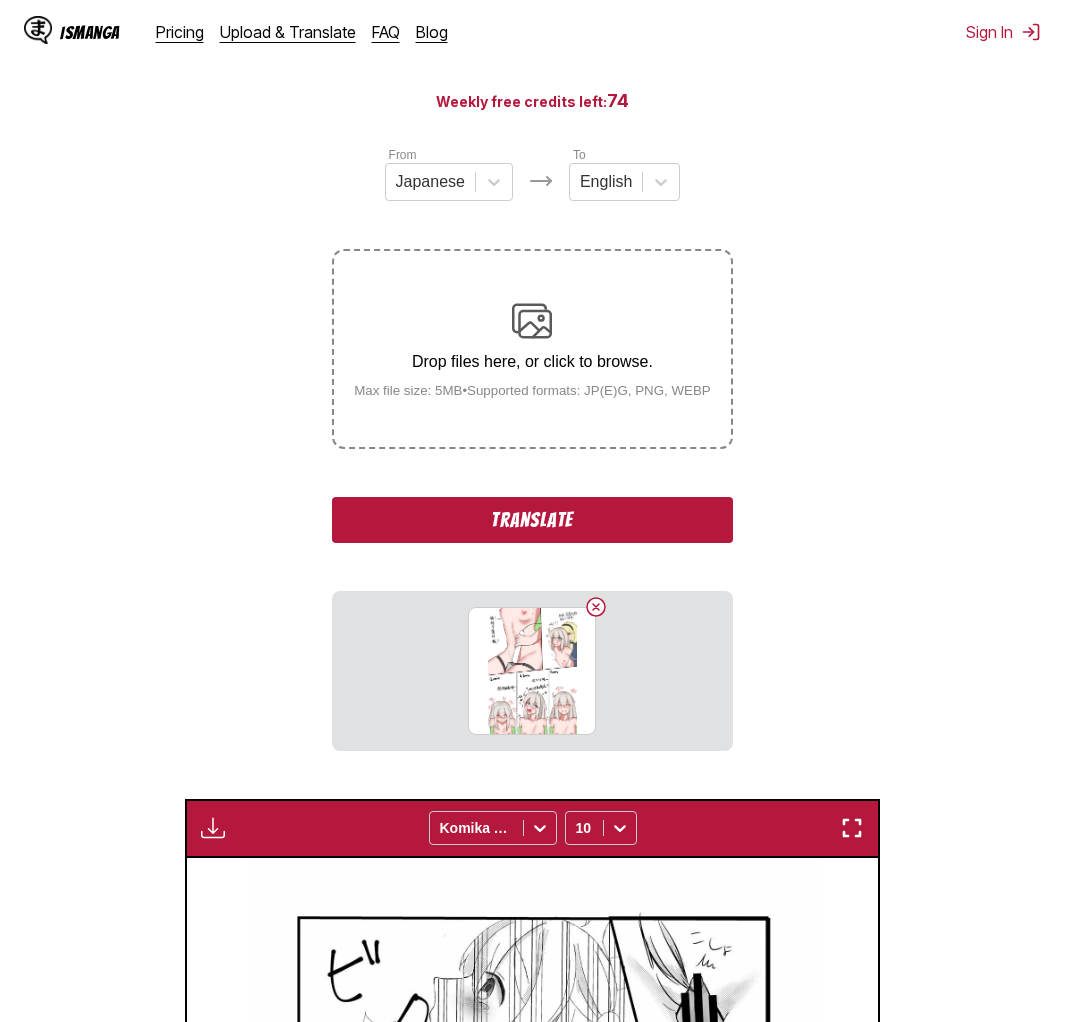 scroll, scrollTop: 191, scrollLeft: 0, axis: vertical 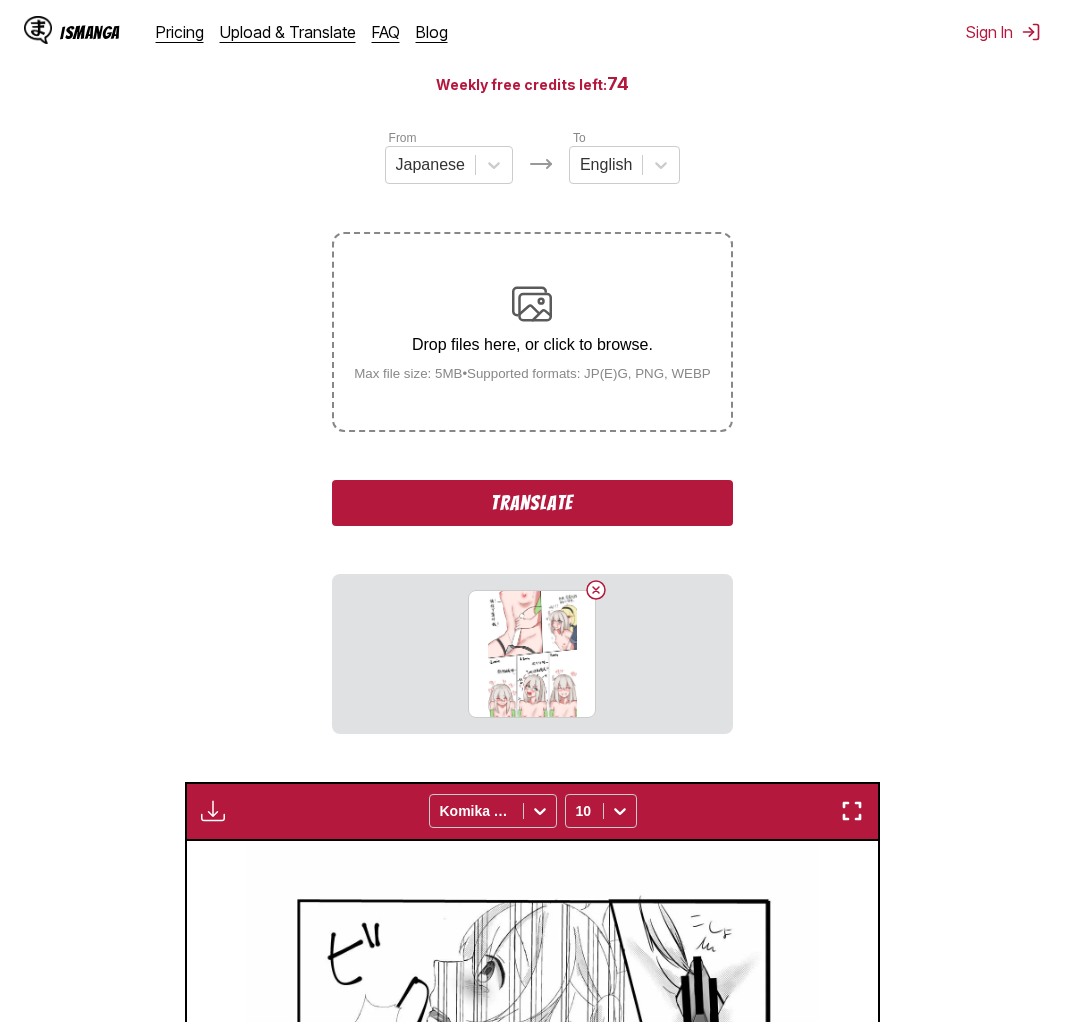 click on "Translate" at bounding box center [532, 503] 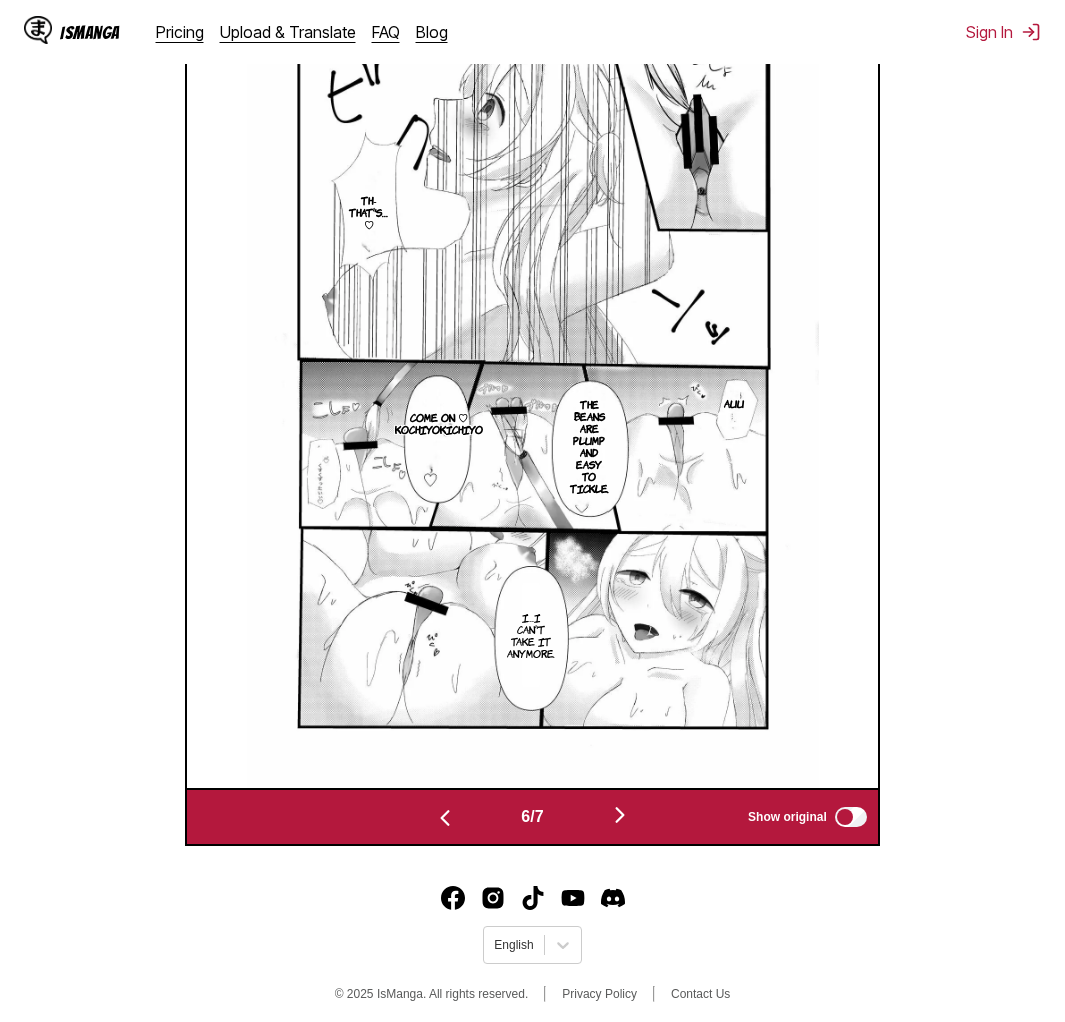 scroll, scrollTop: 836, scrollLeft: 0, axis: vertical 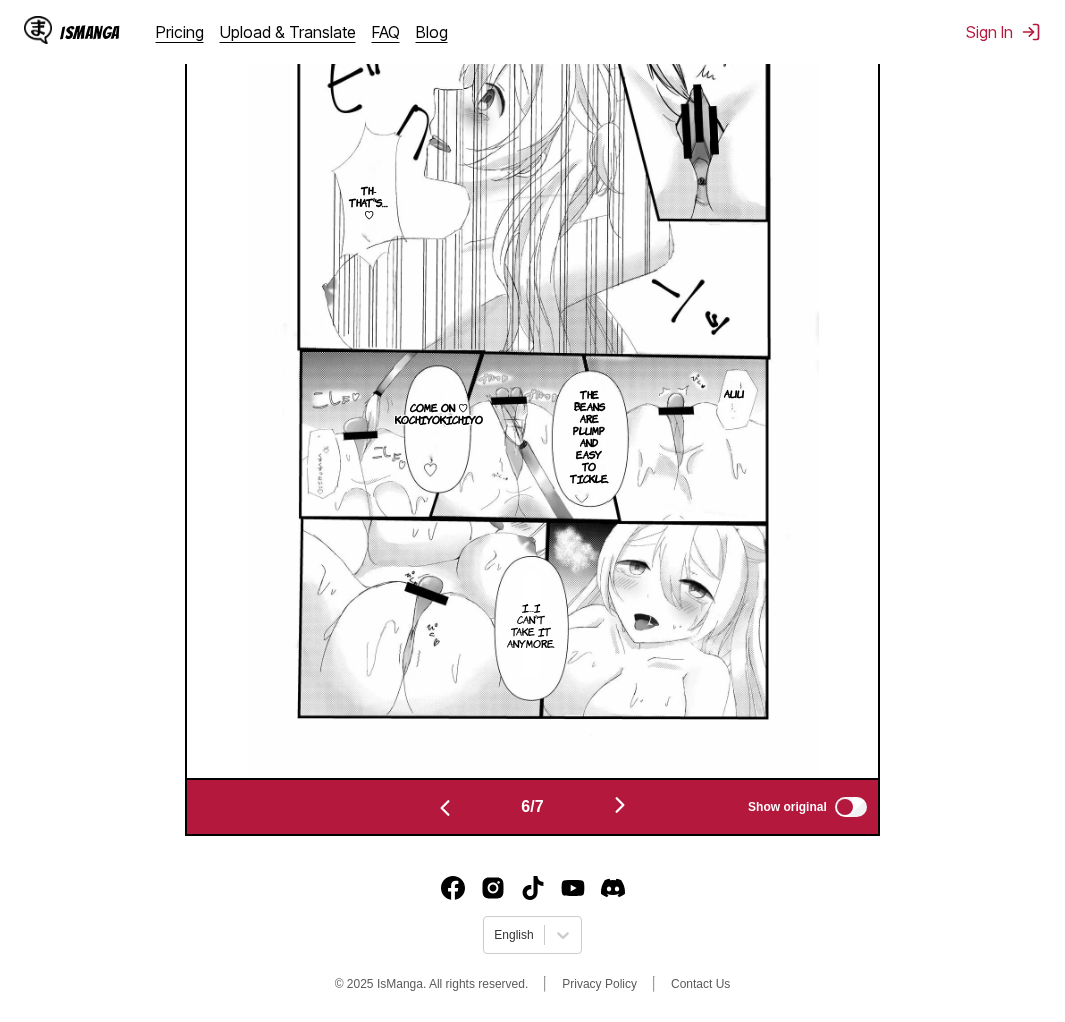 click at bounding box center (620, 805) 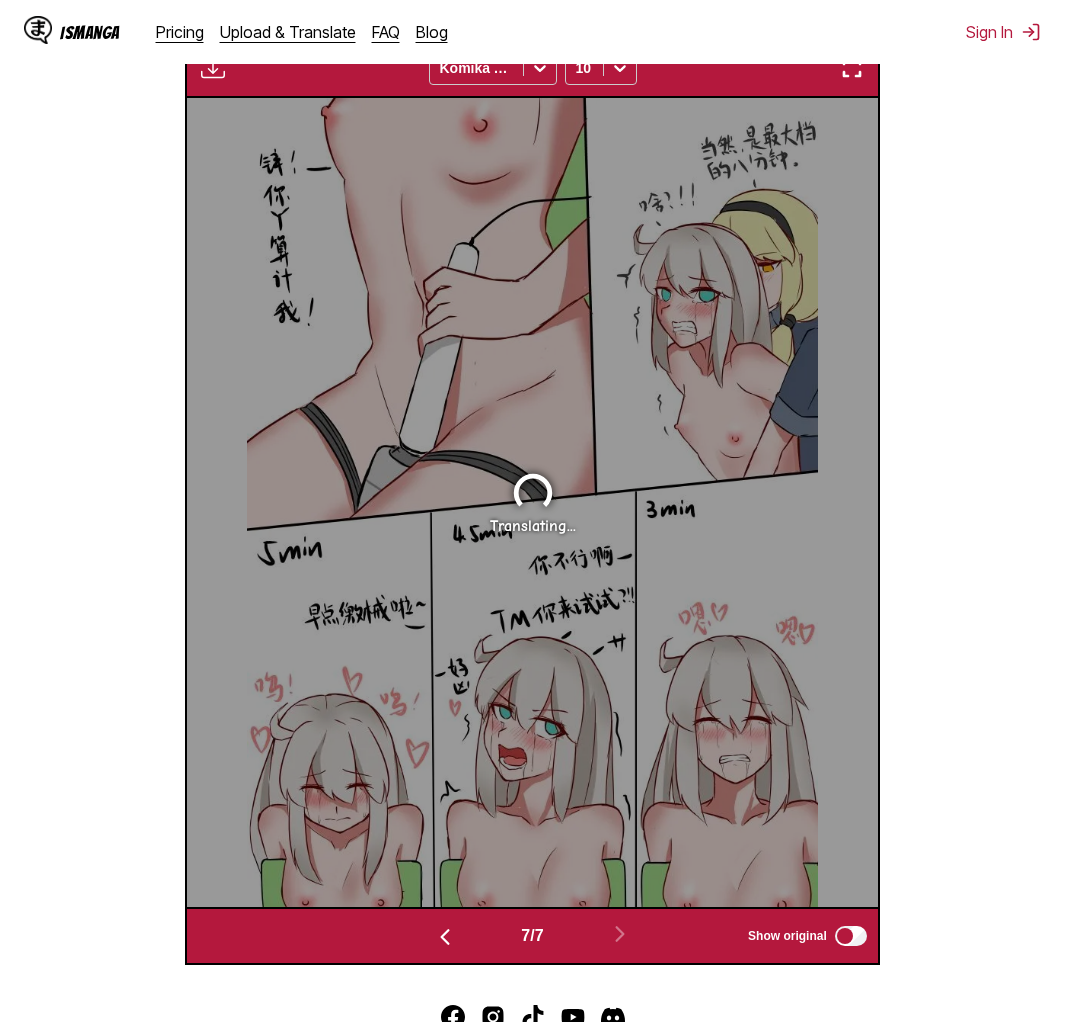 scroll, scrollTop: 669, scrollLeft: 0, axis: vertical 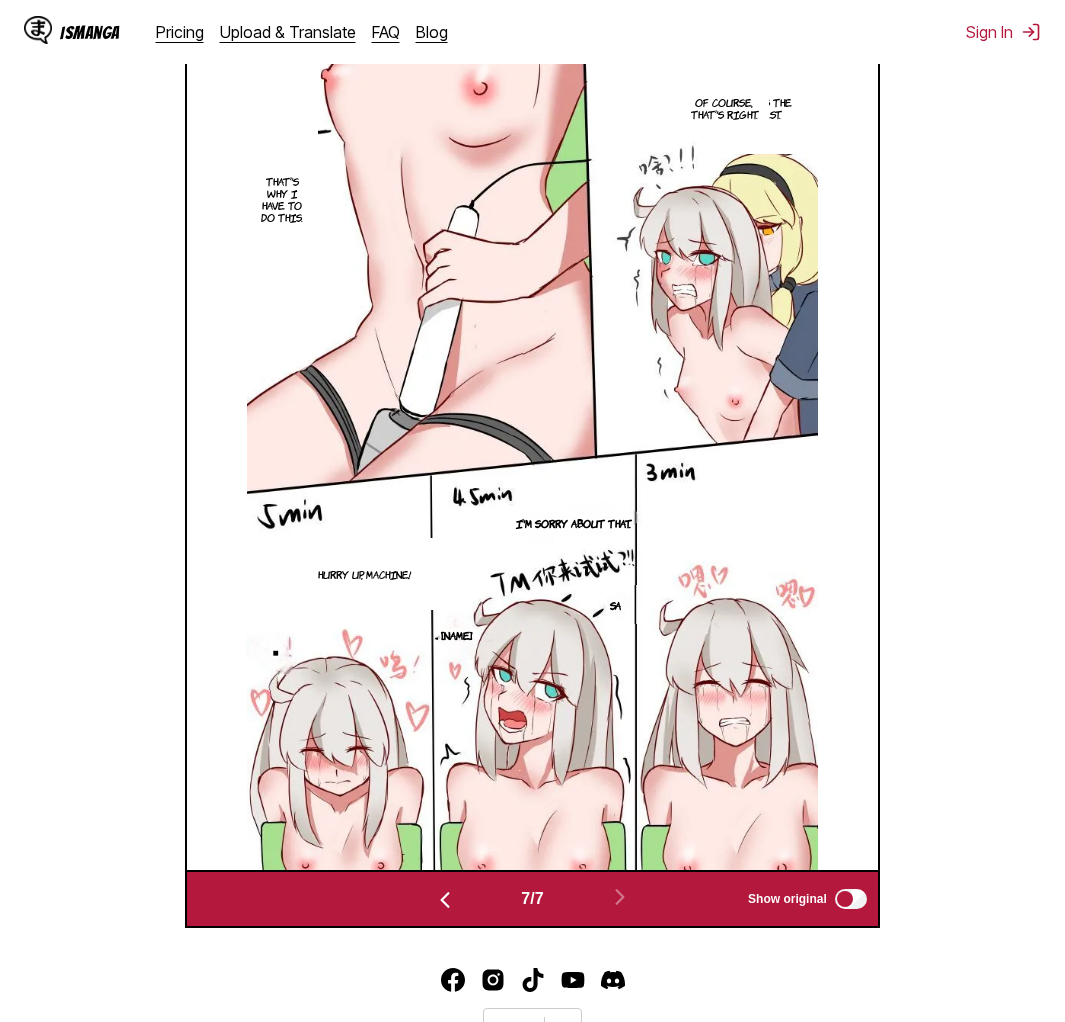 click on "Yes, it's the biggest. Of course, that's right. That's why I have to do this. I'm sorry about that. Hurry up, machine! Sa [NAME] ■" at bounding box center [532, 465] 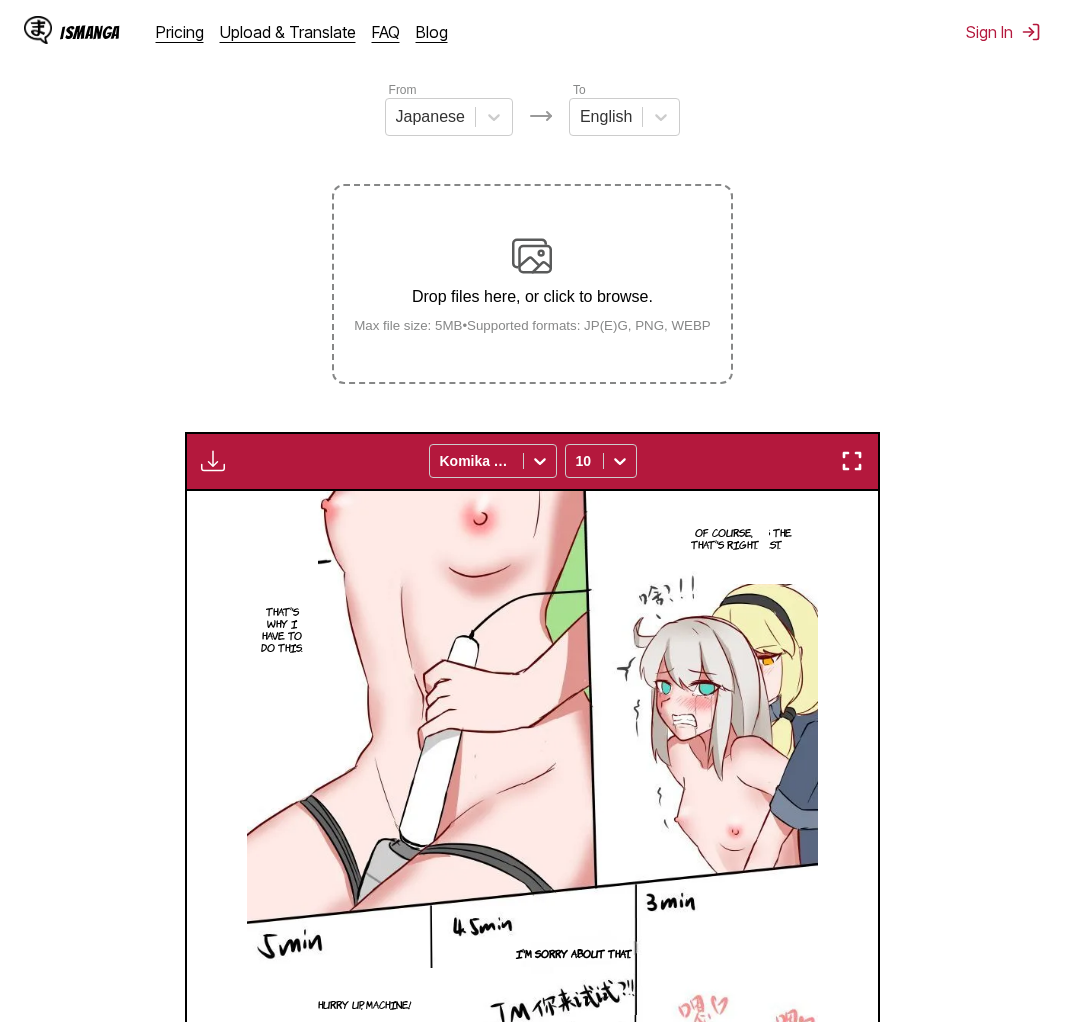 scroll, scrollTop: 228, scrollLeft: 0, axis: vertical 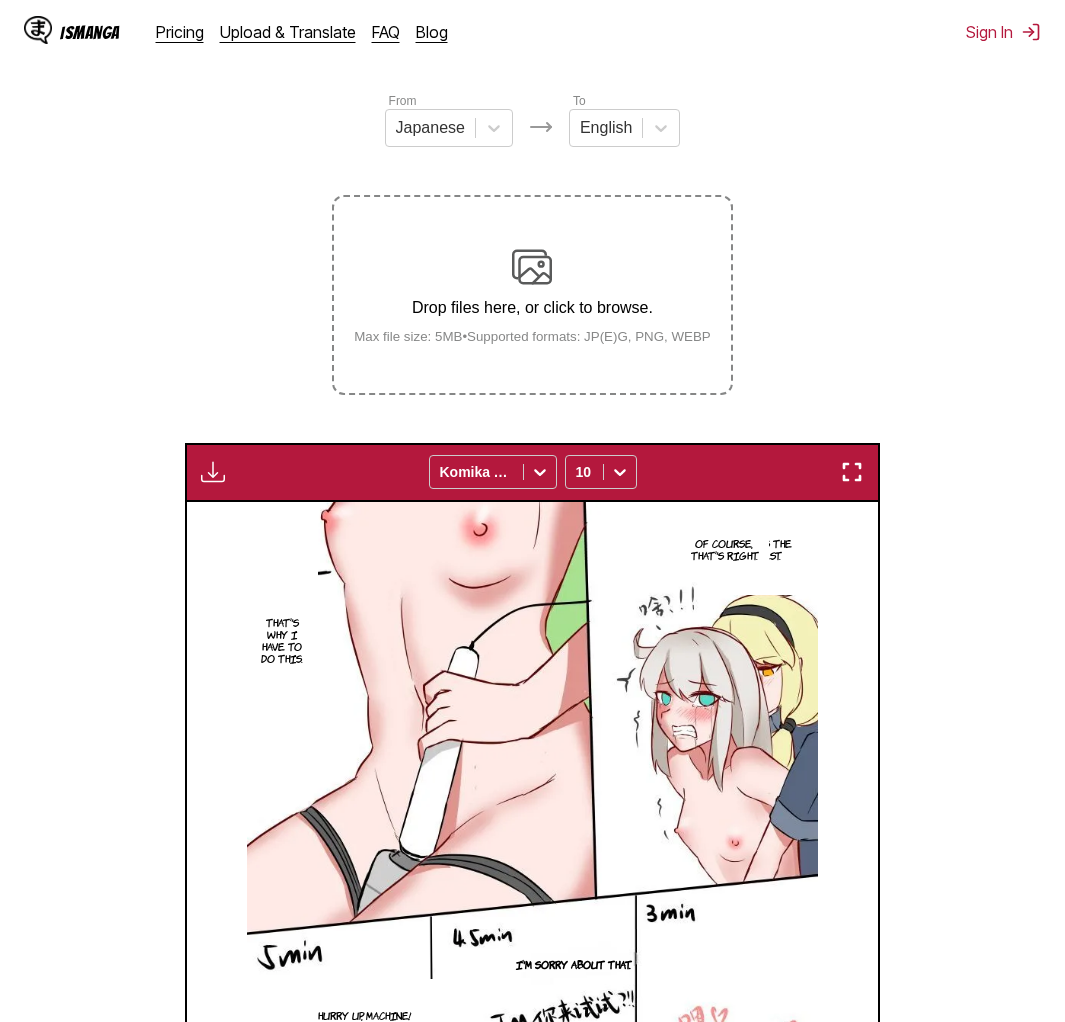 click at bounding box center [532, 267] 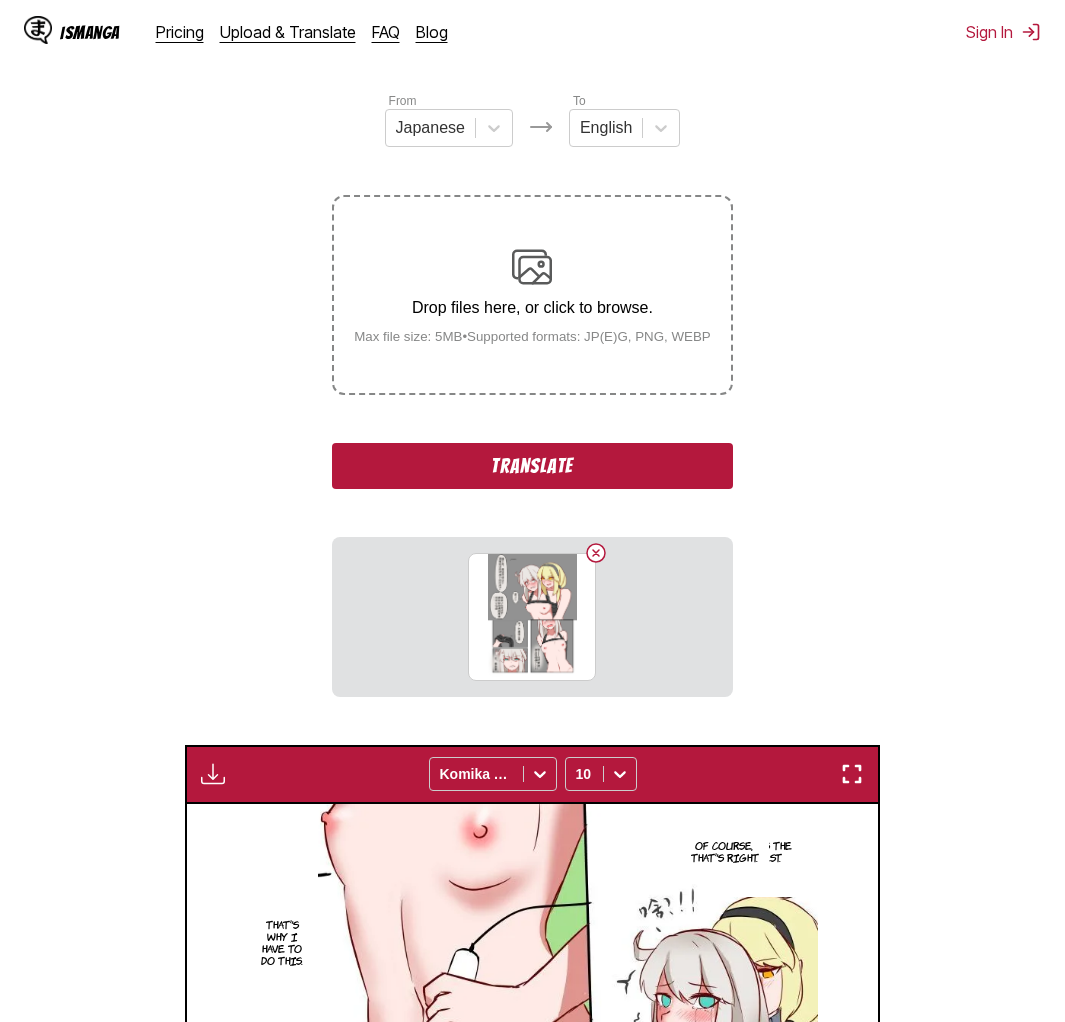 click on "Translate" at bounding box center (532, 466) 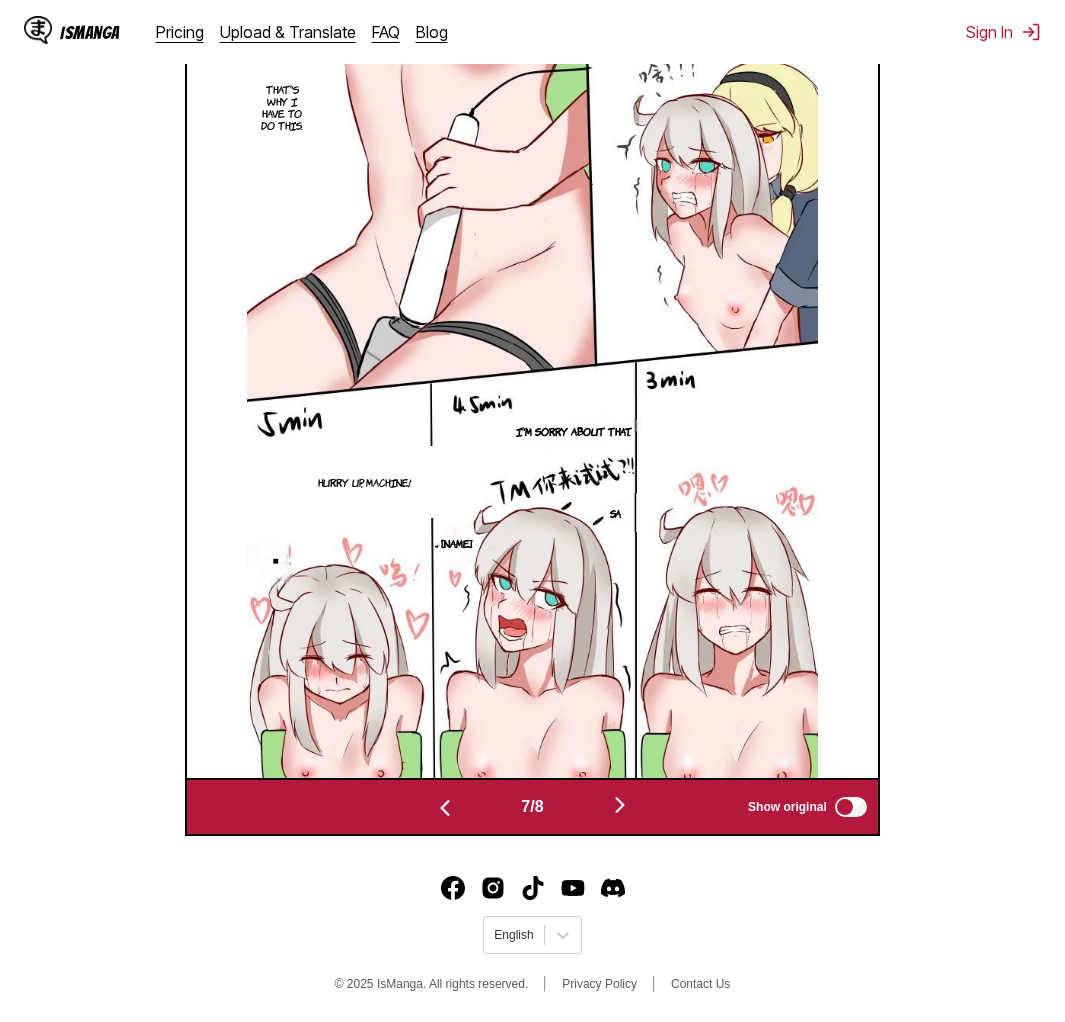 click at bounding box center [620, 806] 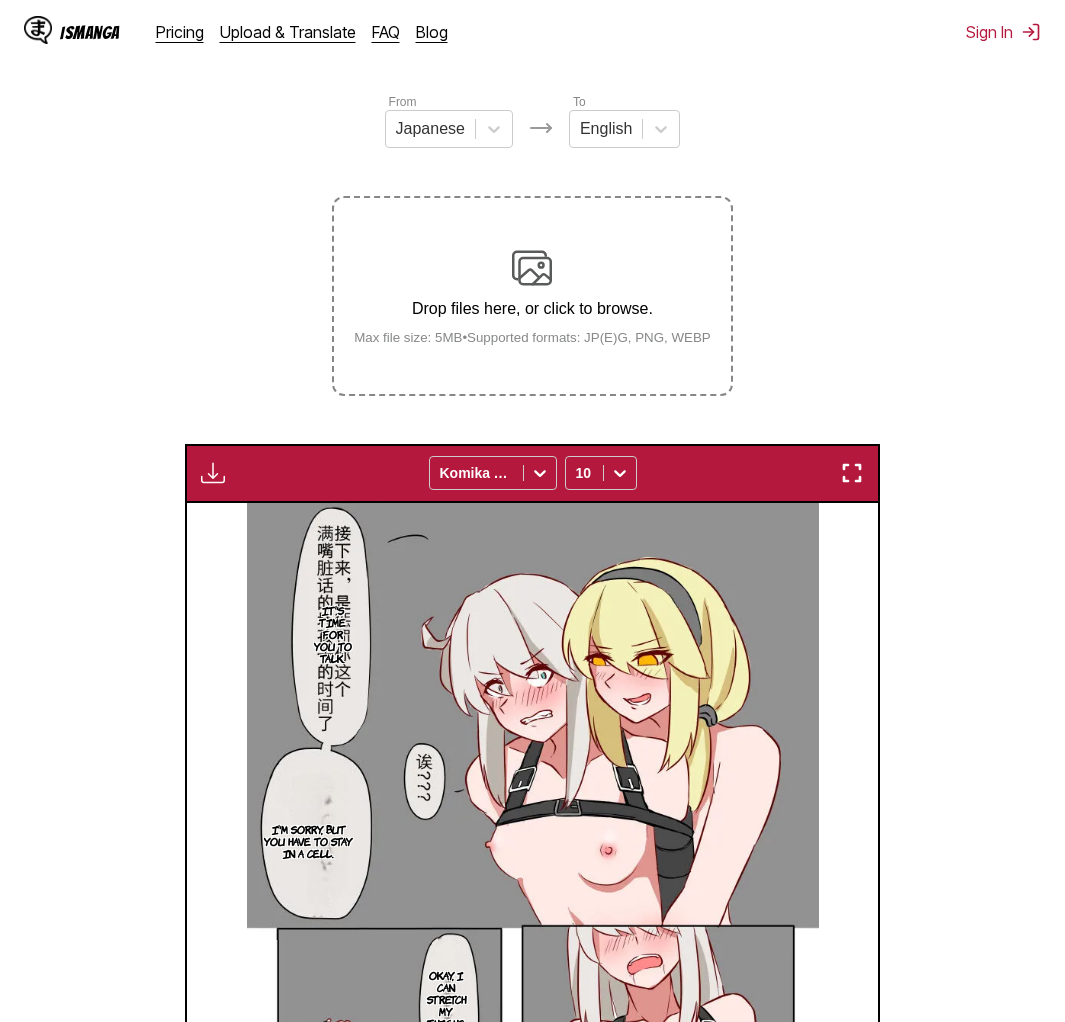 scroll, scrollTop: 218, scrollLeft: 0, axis: vertical 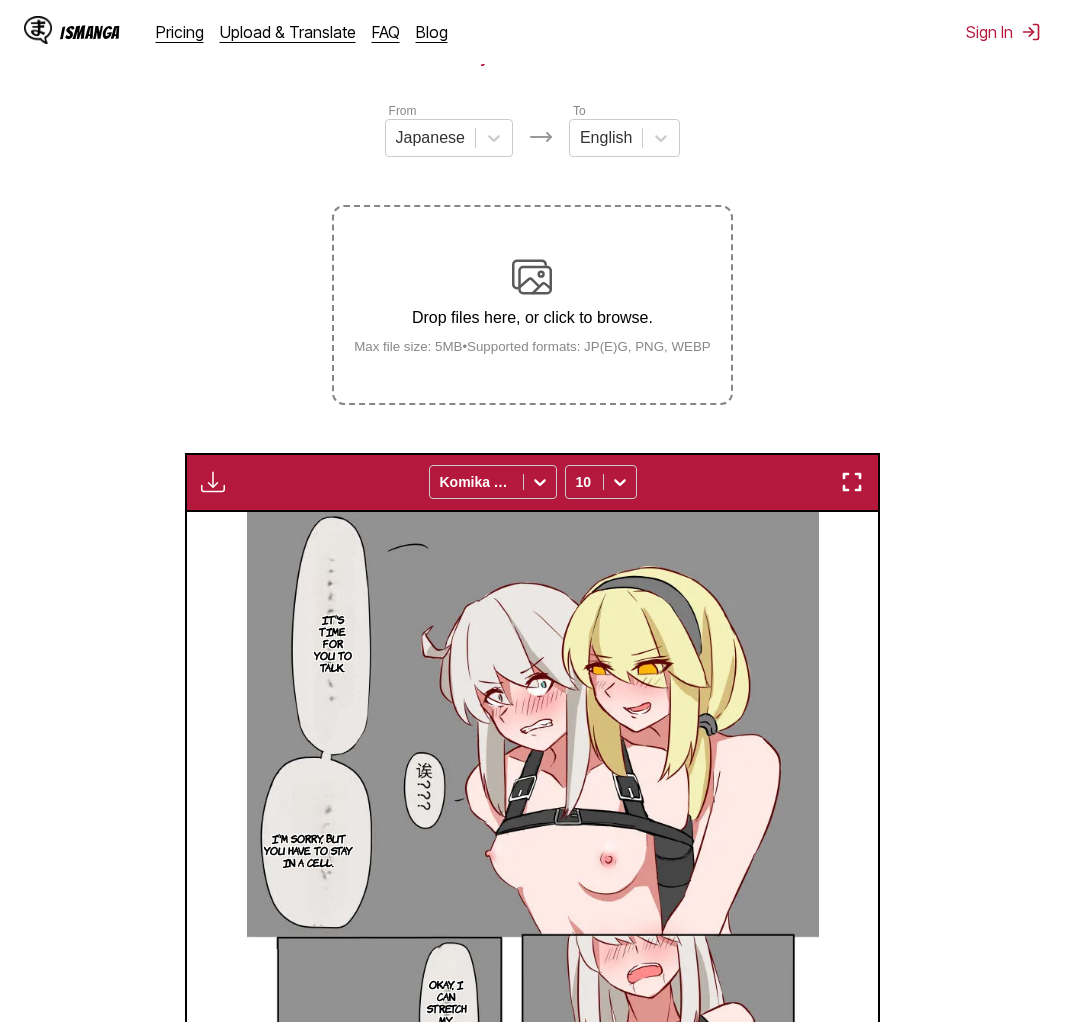 click on "Max file size: 5MB  •  Supported formats: JP(E)G, PNG, WEBP" at bounding box center (532, 346) 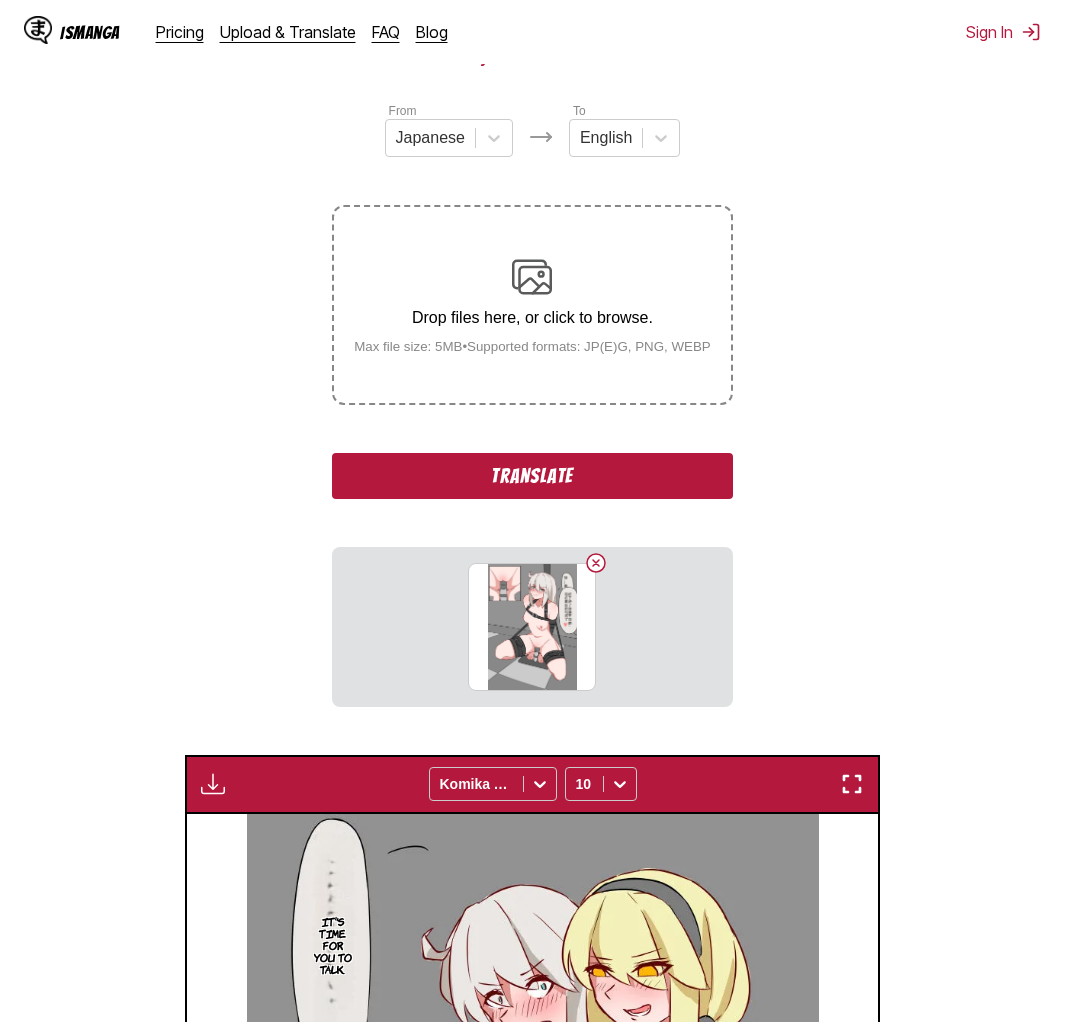 click on "Translate" at bounding box center [532, 476] 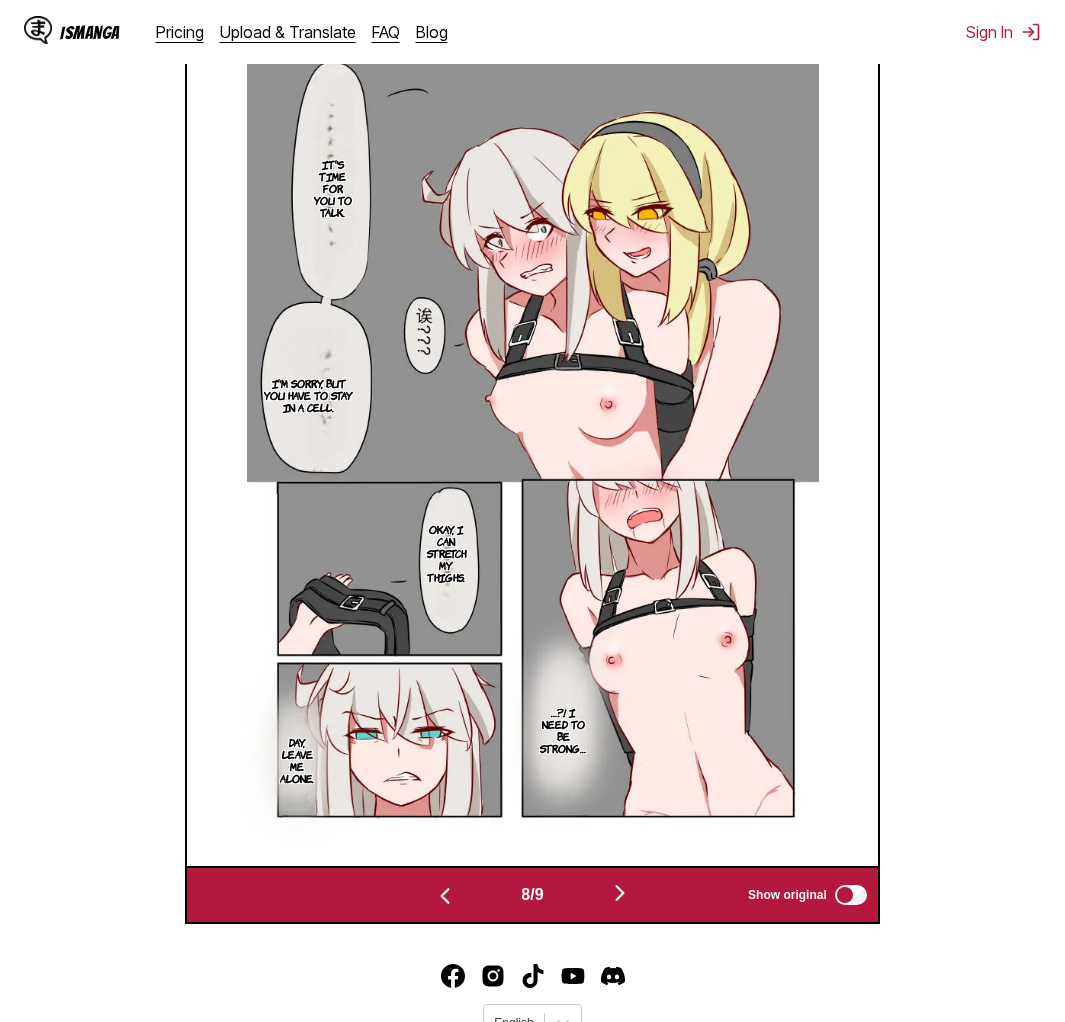 scroll, scrollTop: 774, scrollLeft: 0, axis: vertical 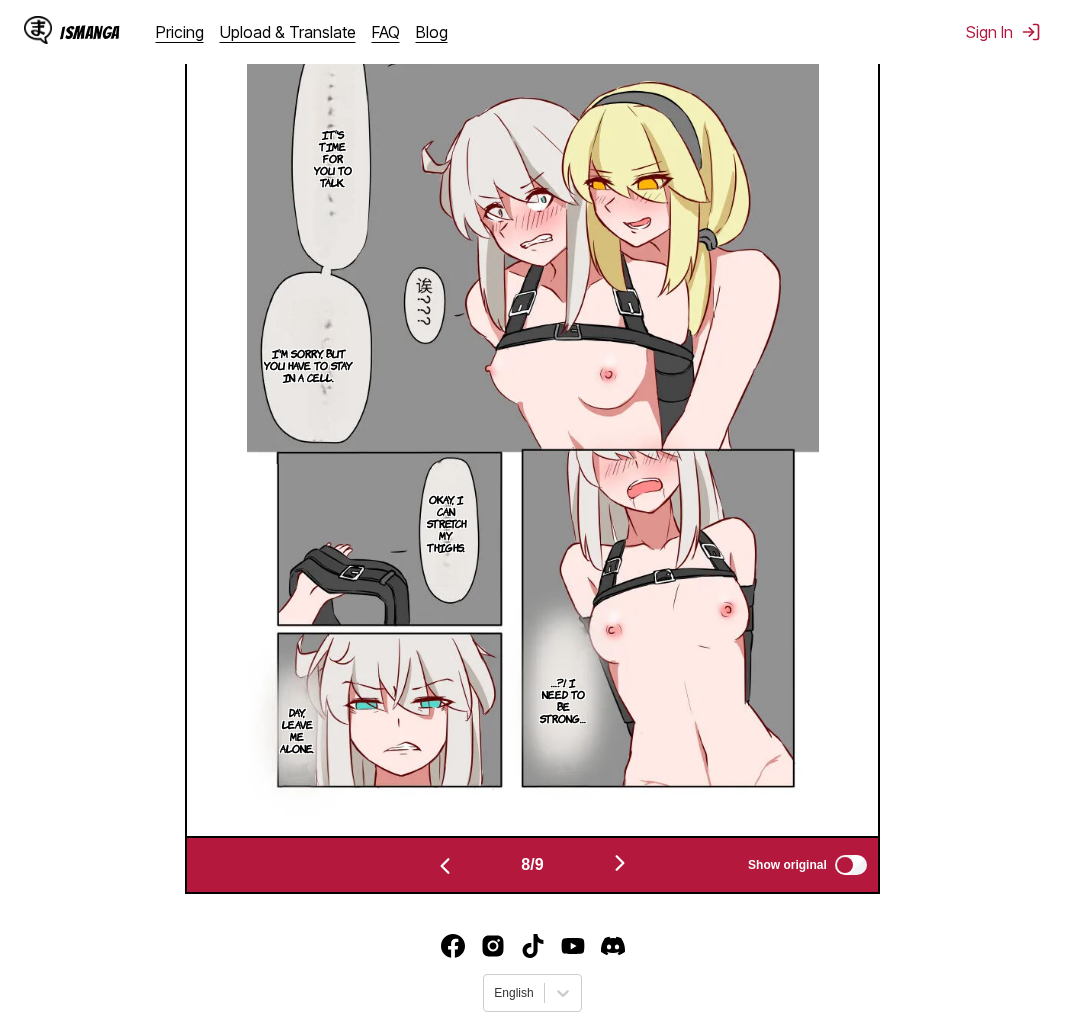 click at bounding box center [620, 863] 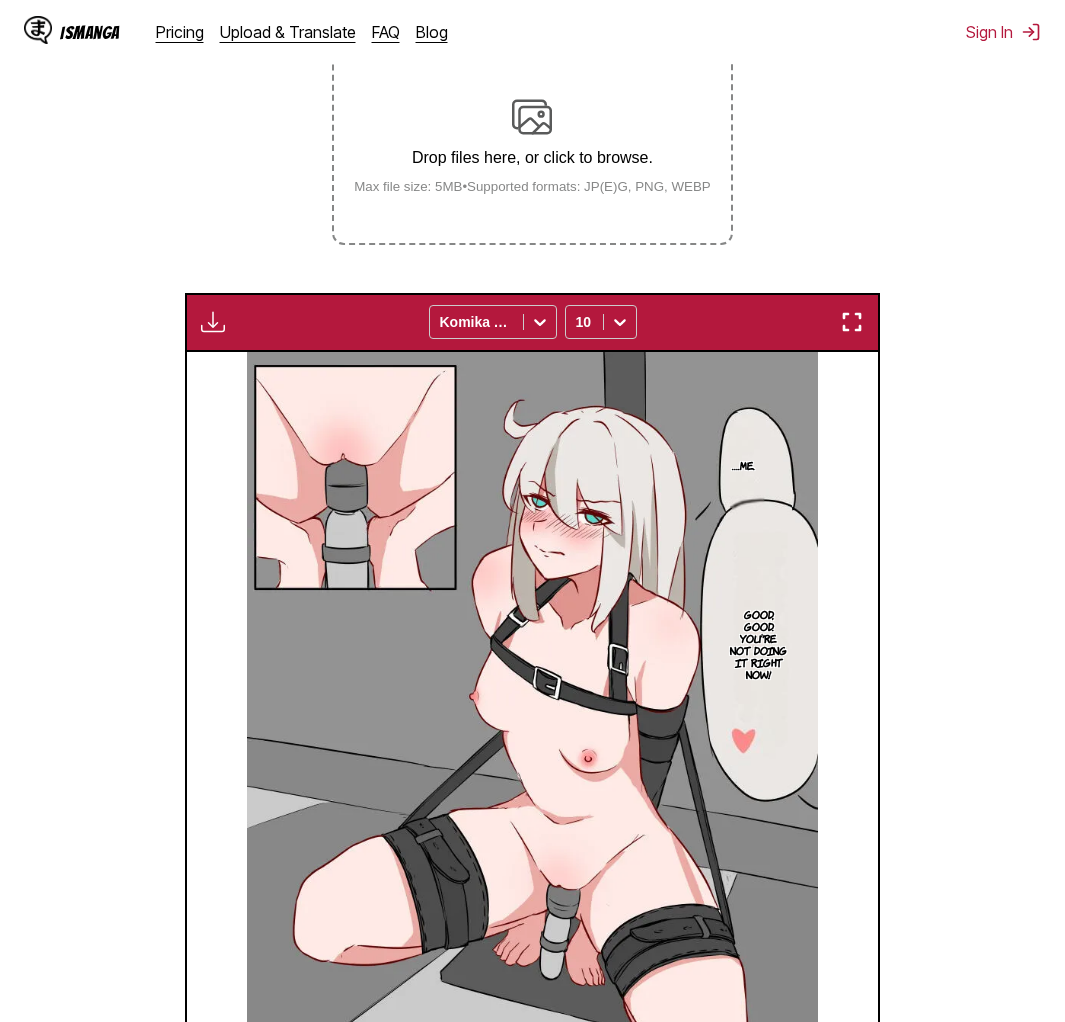 scroll, scrollTop: 306, scrollLeft: 0, axis: vertical 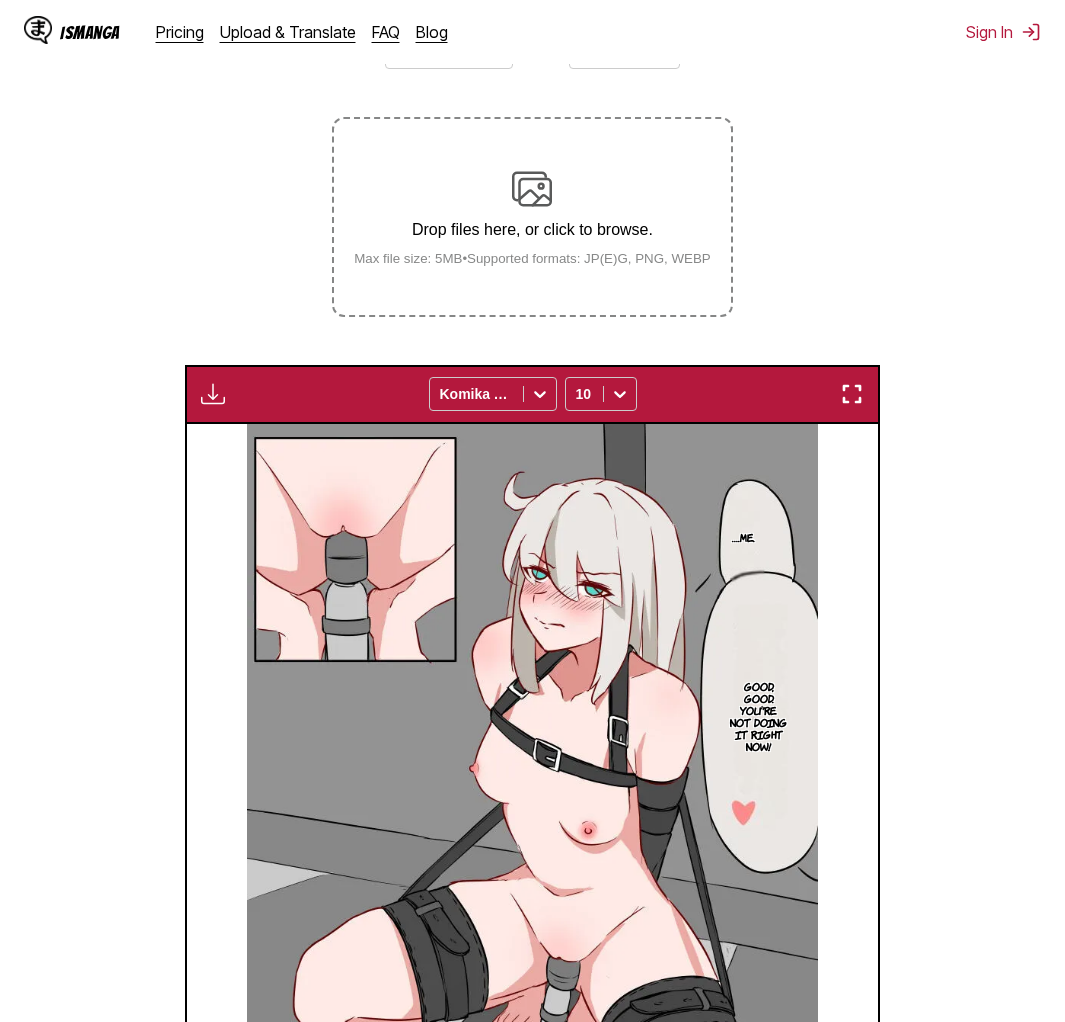 click at bounding box center [532, 189] 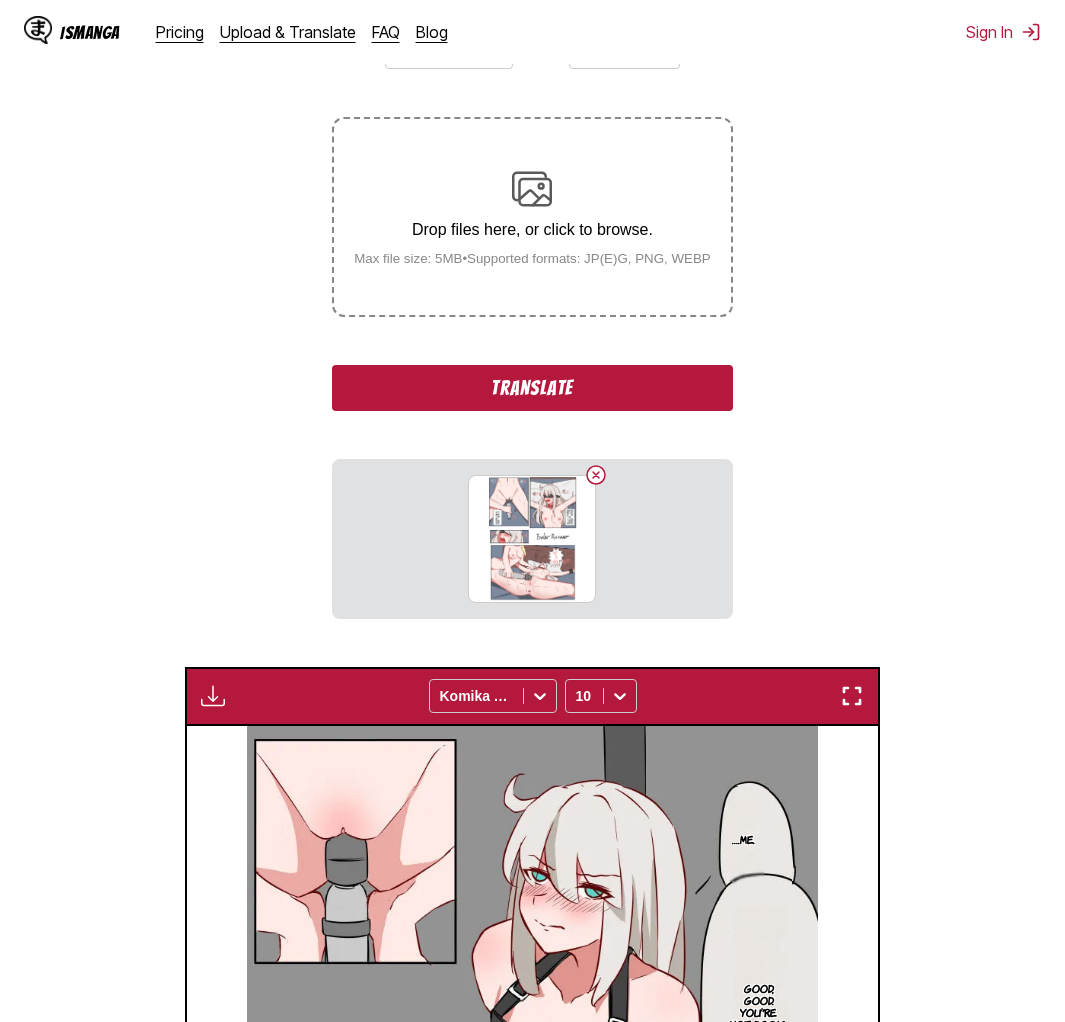 click on "Translate" at bounding box center [532, 388] 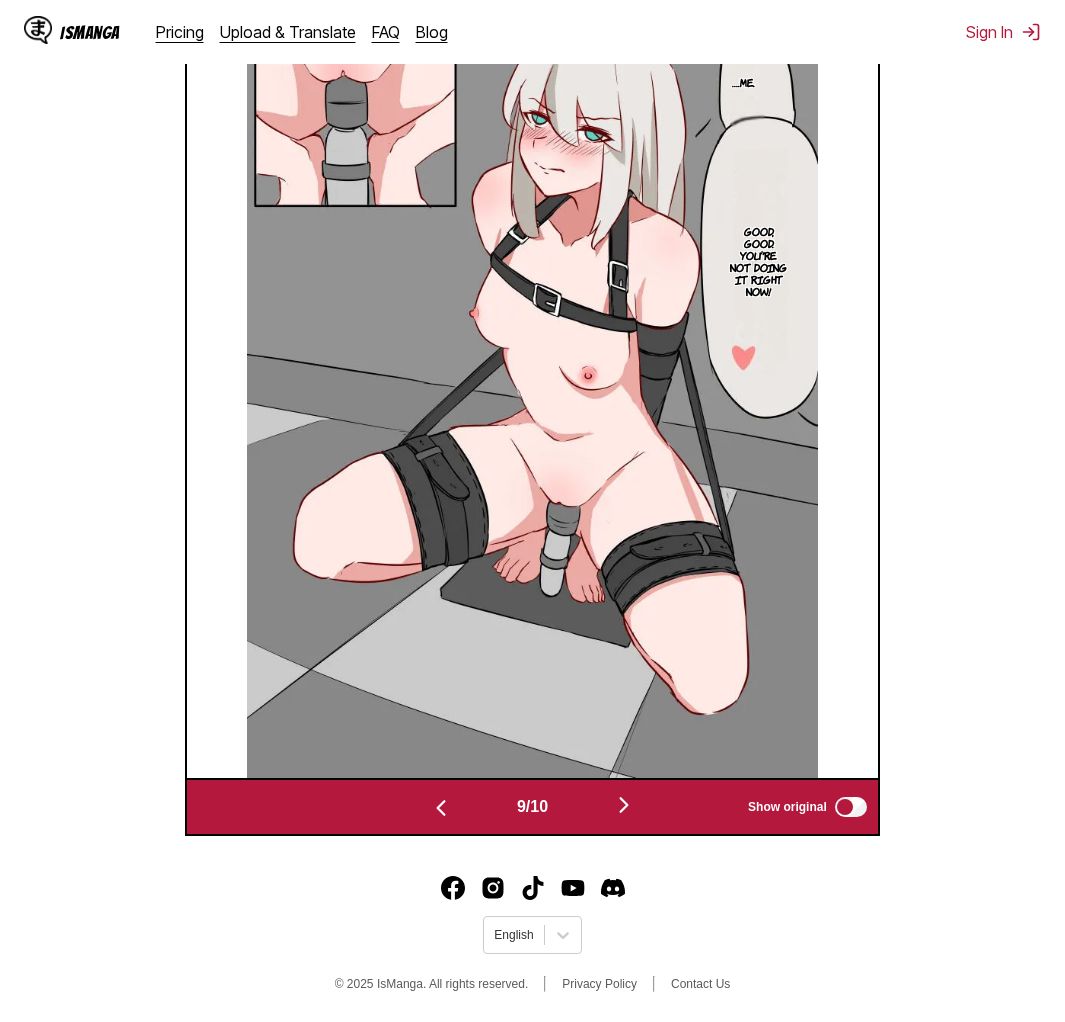 click at bounding box center [624, 805] 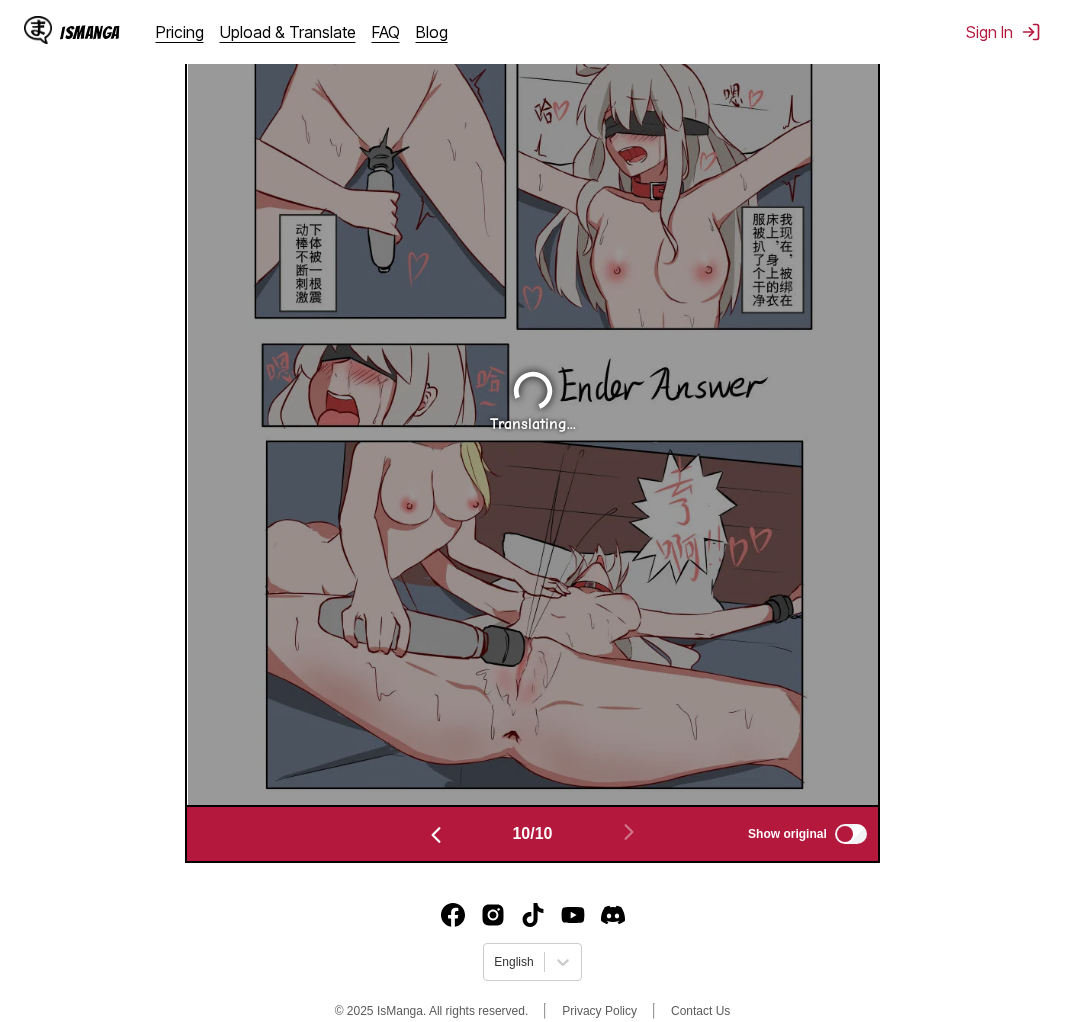 scroll, scrollTop: 734, scrollLeft: 0, axis: vertical 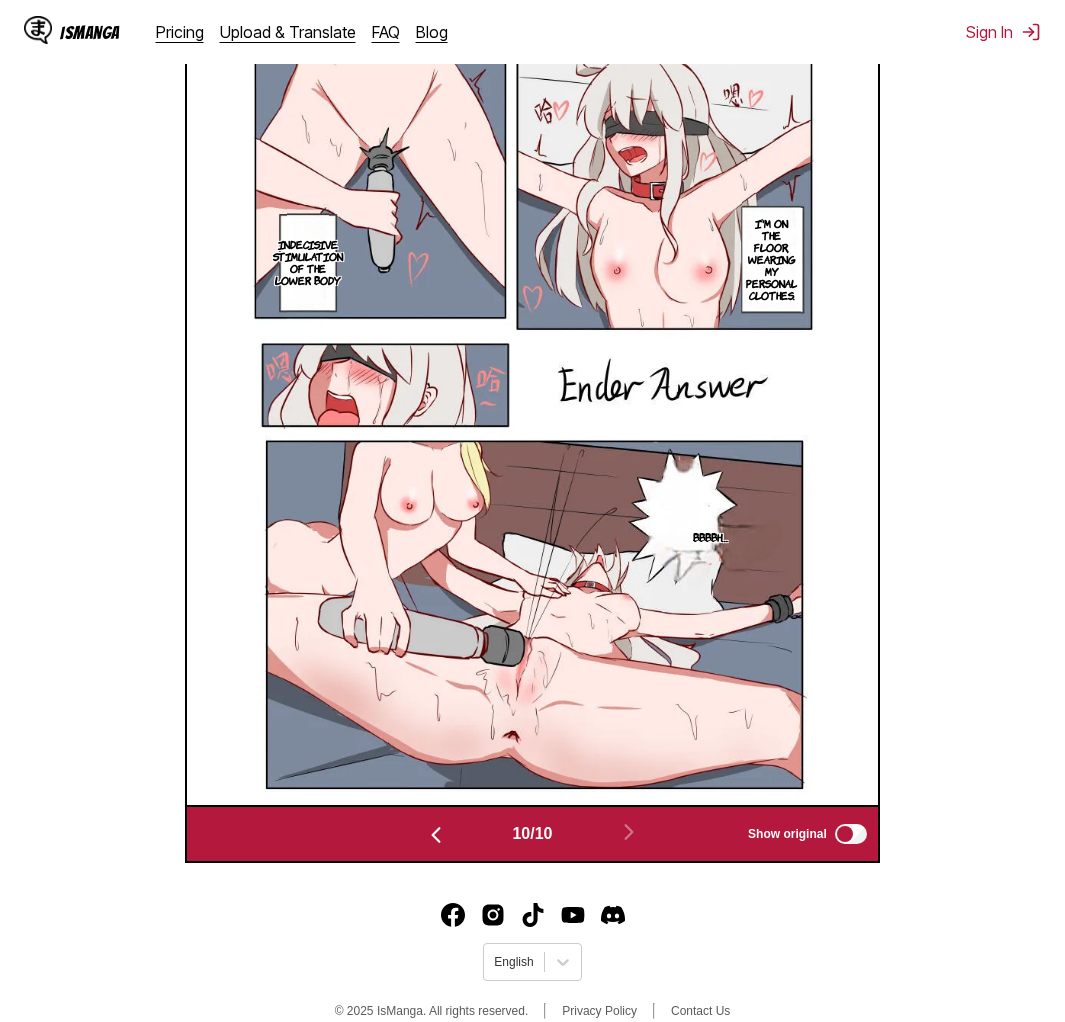 click on "I'm on the floor, wearing my personal clothes. Indecisive stimulation of the lower body Bbbbh…" at bounding box center [533, 400] 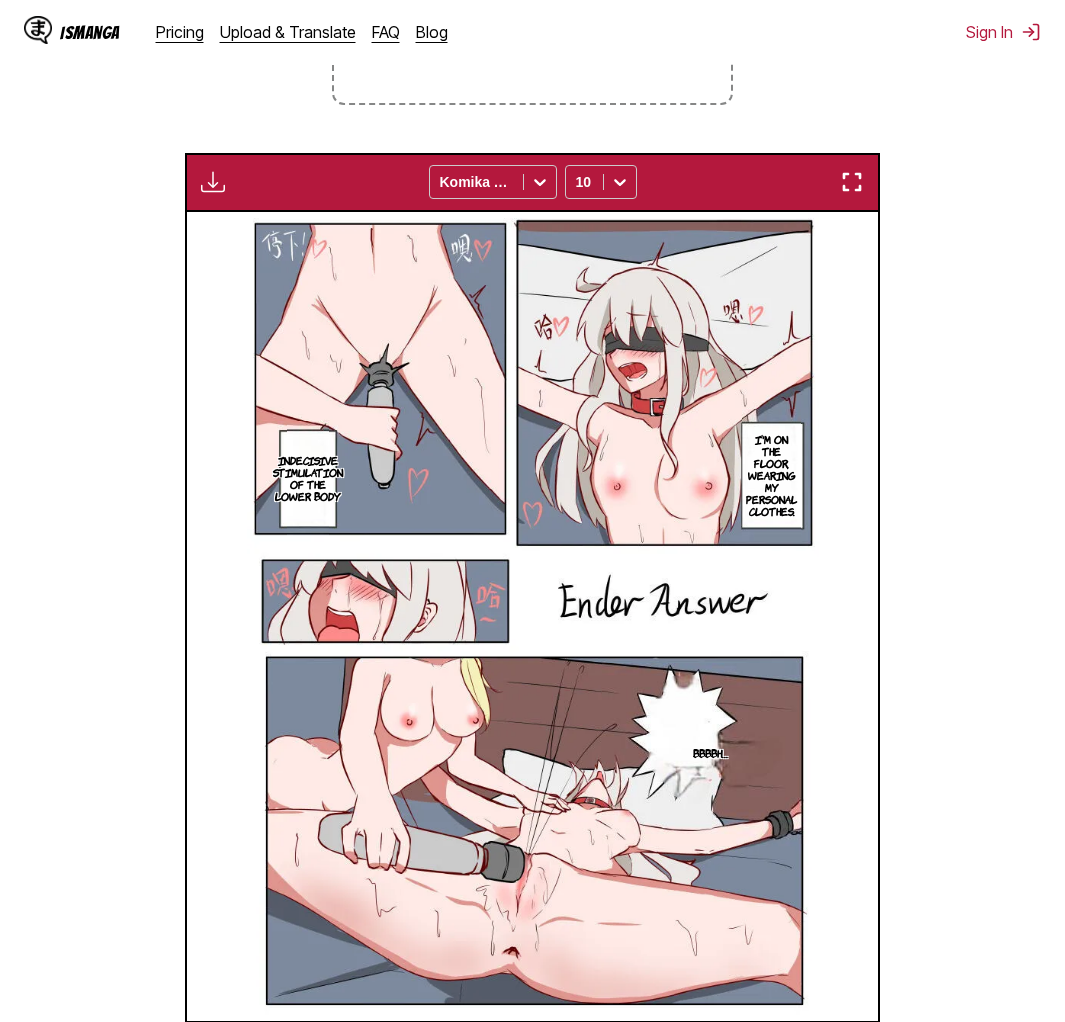 scroll, scrollTop: 483, scrollLeft: 0, axis: vertical 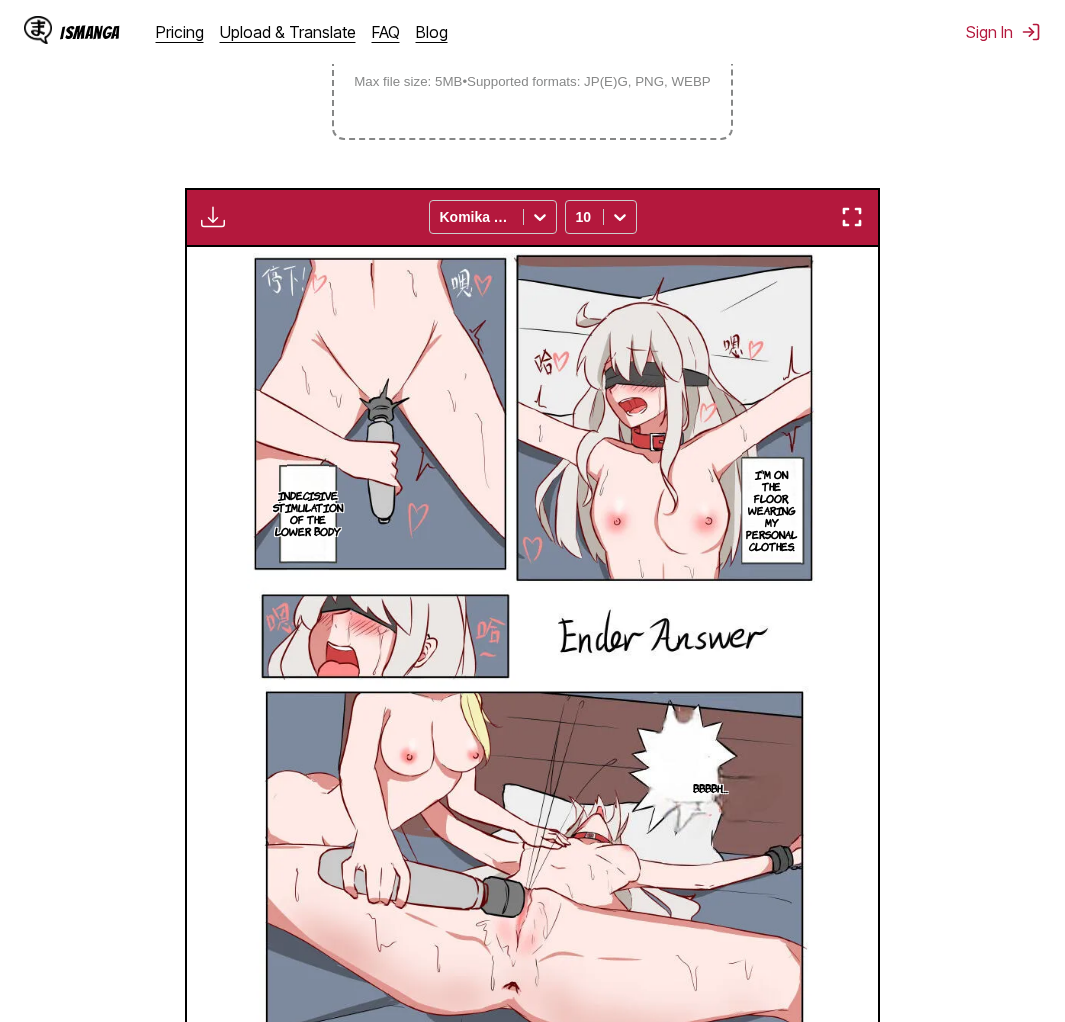 click on "From Japanese To English Drop files here, or click to browse. Max file size: 5MB  •  Supported formats: JP(E)G, PNG, WEBP Available for premium users only Komika Axis [NUMBER] I've always wanted to try this kind of thing♡ [NAME] [NAME] Let's go, then. Haha, that tickles! I'll tickle your boobs too♡ Fweh?! Tickle my nipple~♡ Heheh ♪ How is it? Does that ticklish you? Noooo! Hahah, not thereee♡ Hey, hey♡ Don't run away. Ei! *crunch* Ka If you're going to close it, I will. Ya Wait, wait. While we」re at it, let me increase the number of places to tickle♡ What?! Oh no, I'm scared. I'll reopen your boobs. Oh no♡ Noooo! Ha haha, not there!! I can't take it anymore! If you do any more than this… Yah, I'm cumming! Not yet, sir. I'll have to tickle the beans too♡ I-I can't take it anymore… Nooo! Th-That's… ♡ Auu The beans are plump and easy to tickle. Come on ♡ Kochiyokichiyo I…I can't take it anymore. Yes, it's the biggest. Of course, that's right. That's why I have to do this. Sa [NAME] ■" at bounding box center (532, 475) 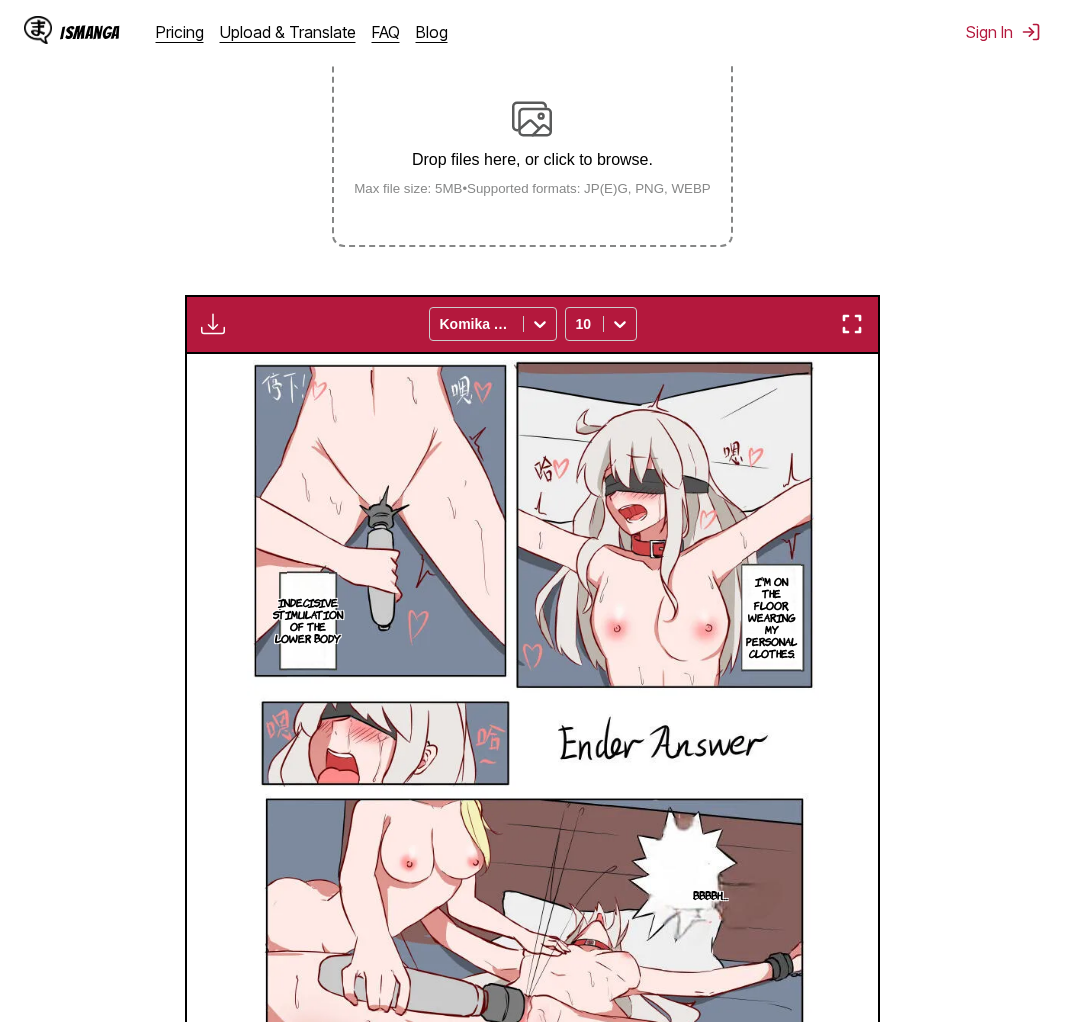 scroll, scrollTop: 349, scrollLeft: 0, axis: vertical 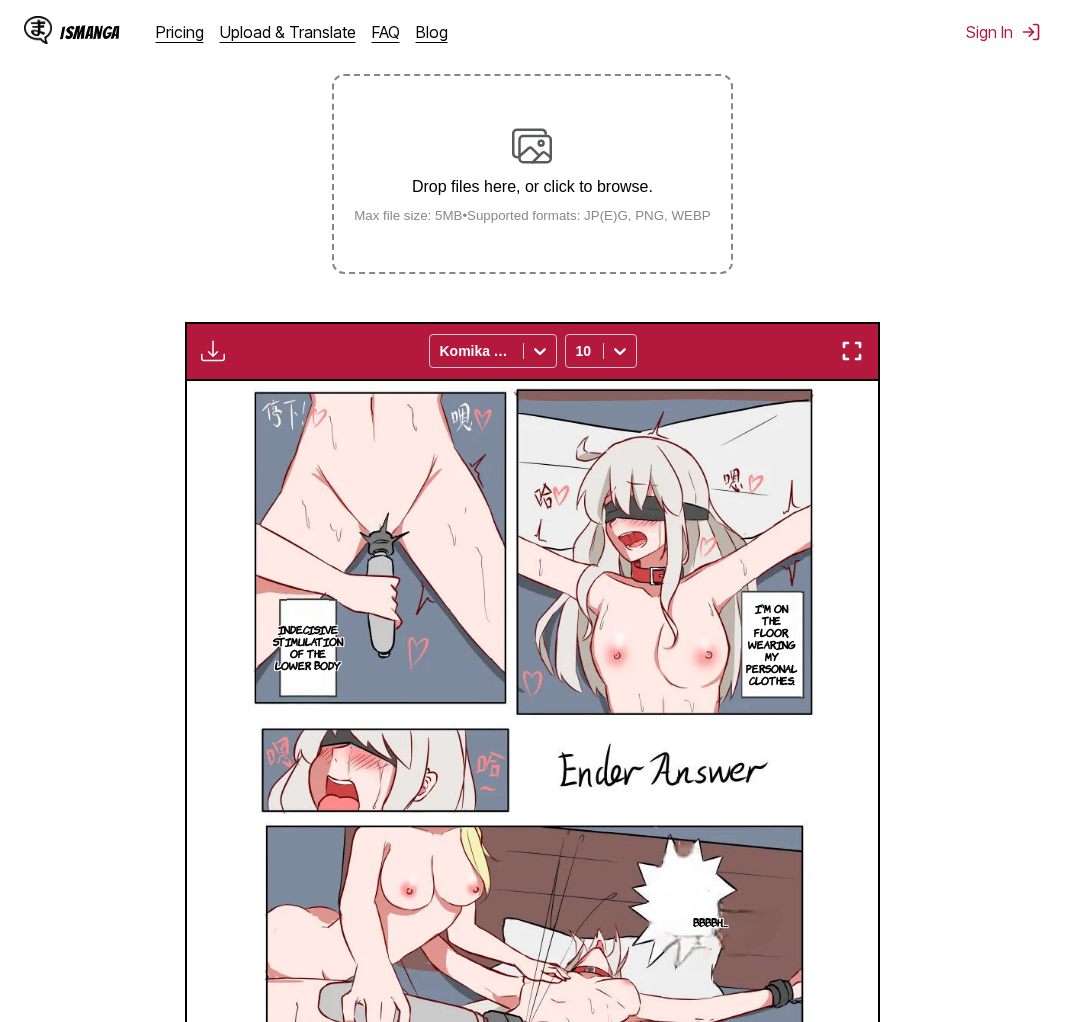 click at bounding box center (532, 146) 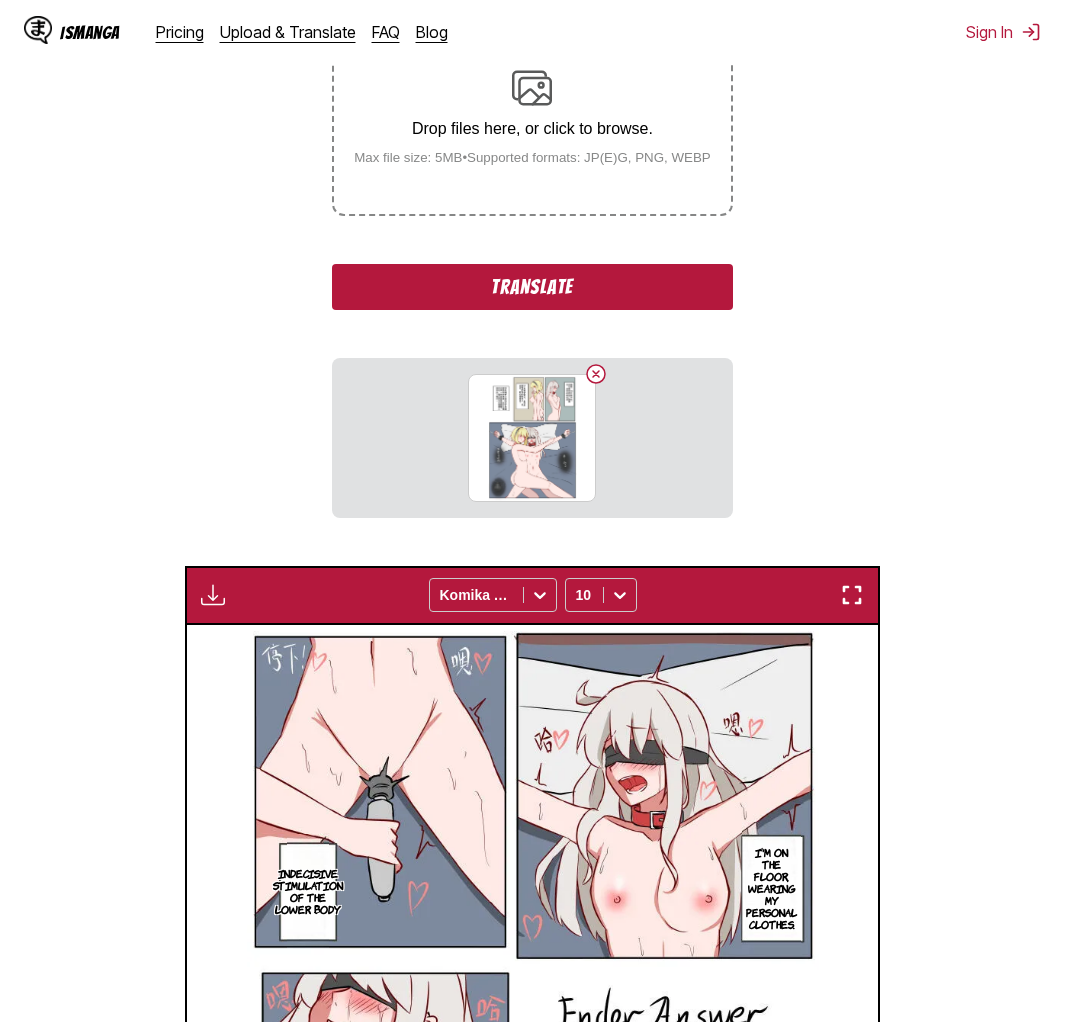 scroll, scrollTop: 409, scrollLeft: 0, axis: vertical 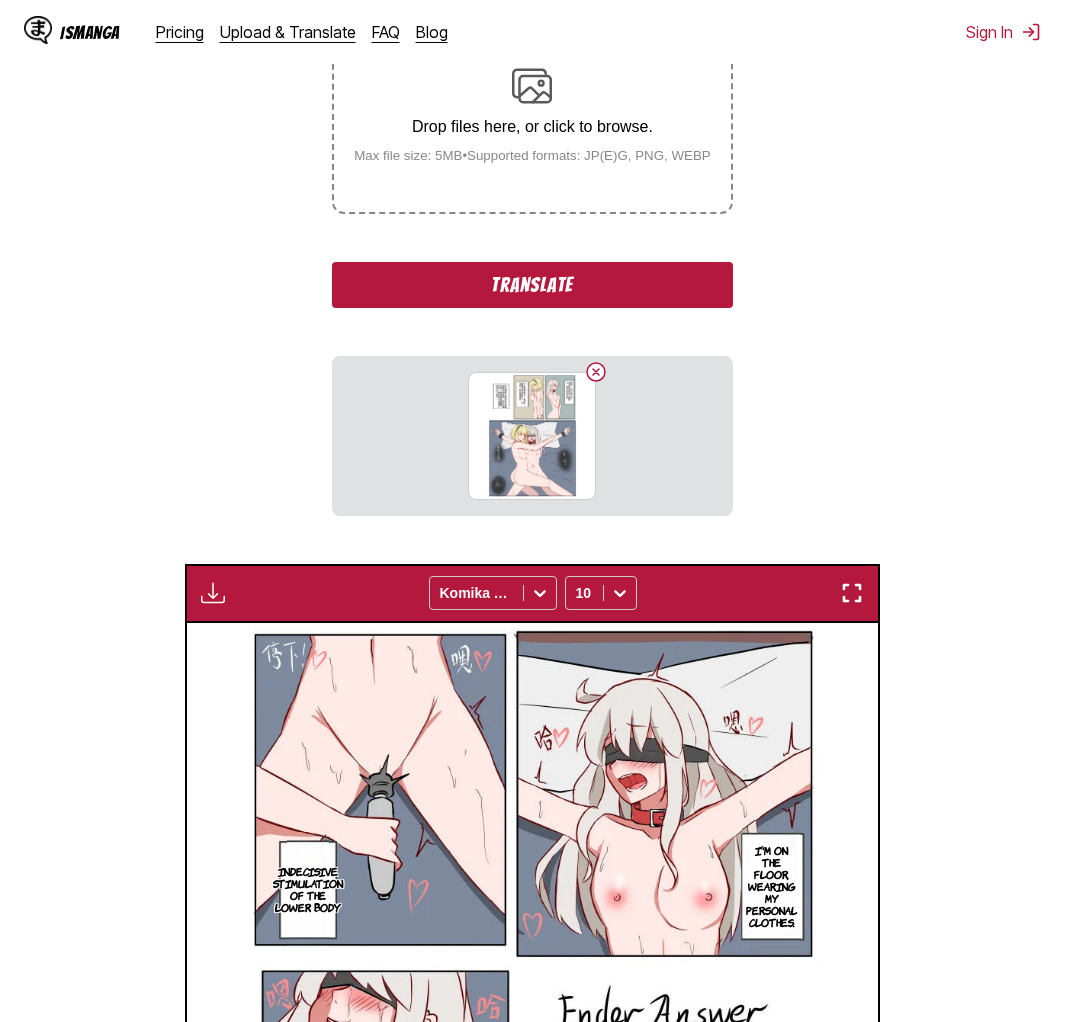 click on "Translate" at bounding box center (532, 285) 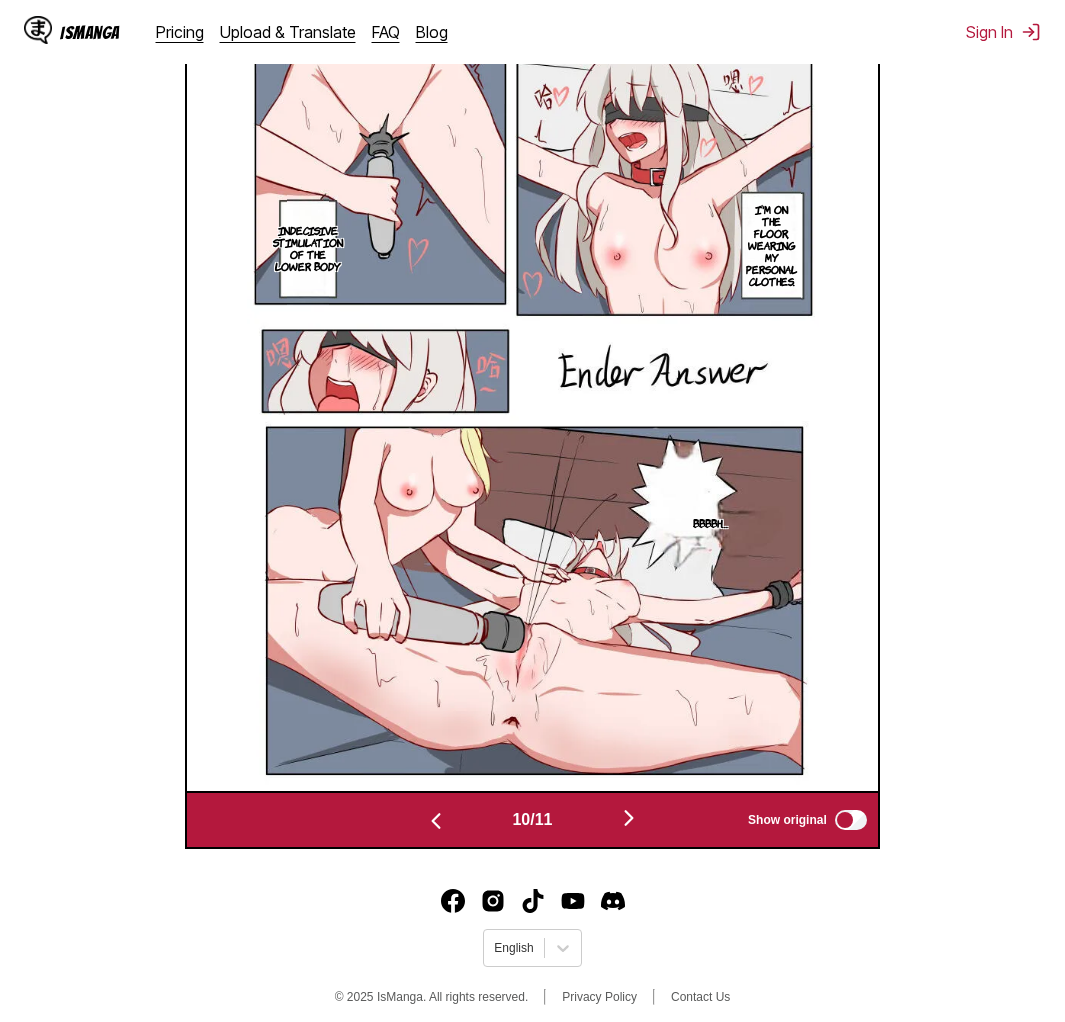 click at bounding box center (629, 818) 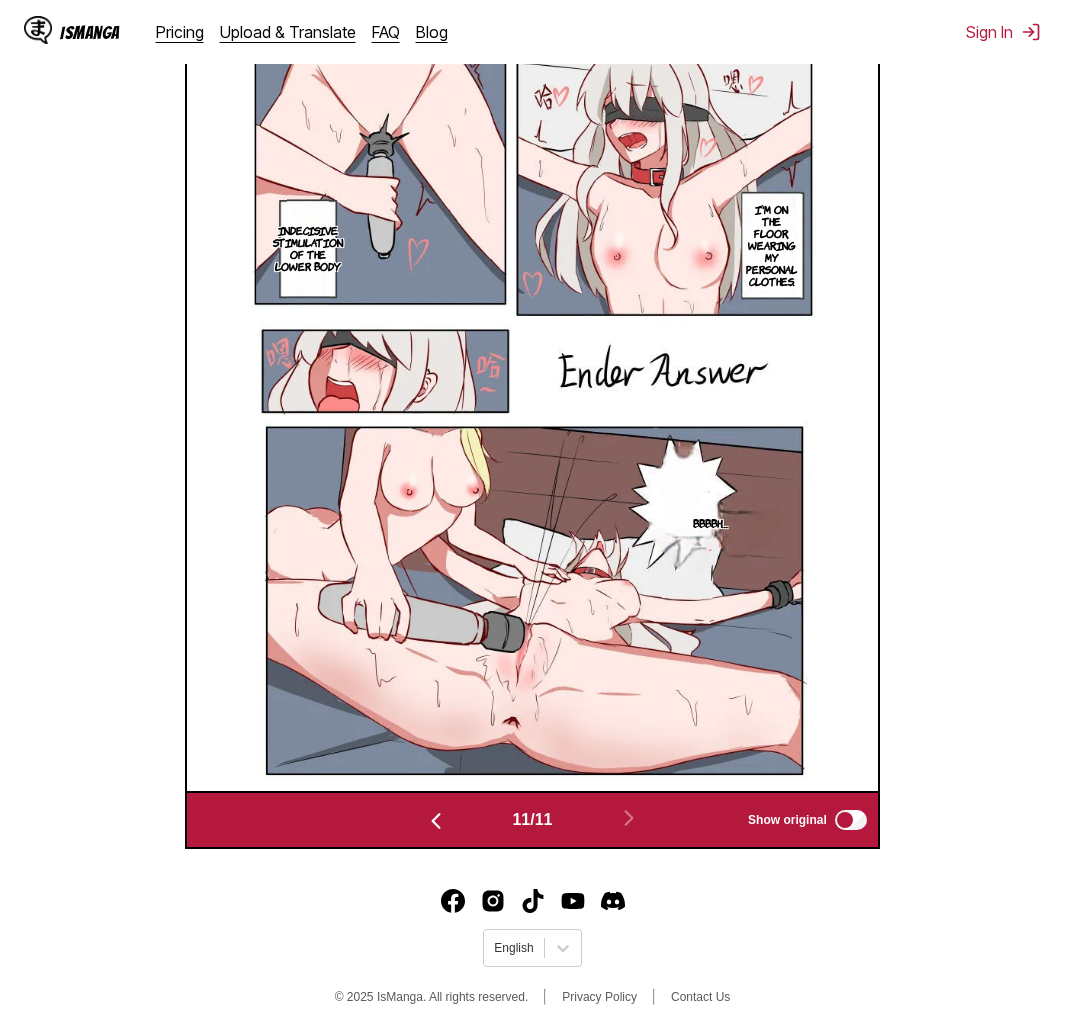 scroll, scrollTop: 805, scrollLeft: 0, axis: vertical 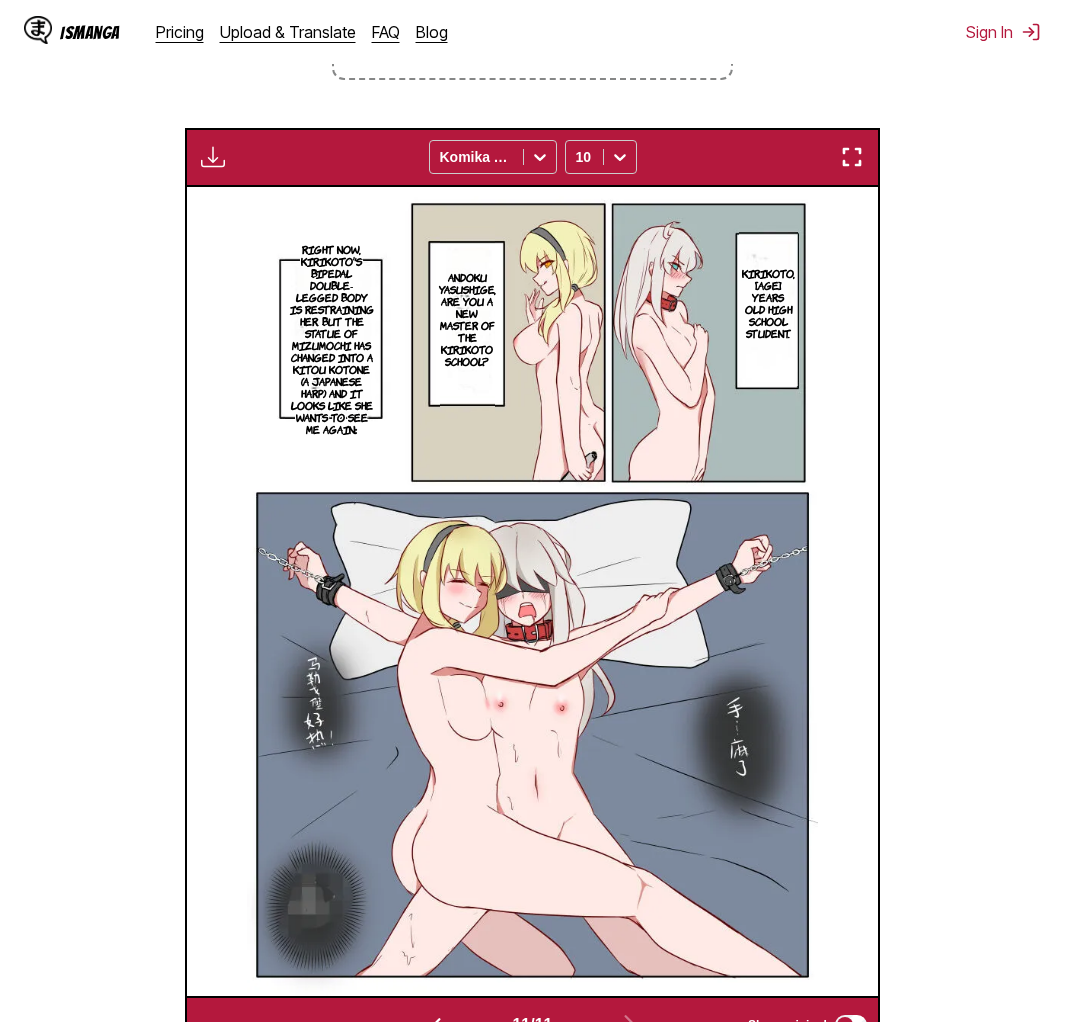 click on "From Japanese To English Drop files here, or click to browse. Max file size: 5MB  •  Supported formats: JP(E)G, PNG, WEBP Available for premium users only Komika Axis [NUMBER] I've always wanted to try this kind of thing♡ [NAME] [NAME] Let's go, then. Haha, that tickles! I'll tickle your boobs too♡ Fweh?! Tickle my nipple~♡ Heheh ♪ How is it? Does that ticklish you? Noooo! Hahah, not thereee♡ Hey, hey♡ Don't run away. Ei! *crunch* Ka If you're going to close it, I will. Ya Wait, wait. While we」re at it, let me increase the number of places to tickle♡ What?! Oh no, I'm scared. I'll reopen your boobs. Oh no♡ Noooo! Ha haha, not there!! I can't take it anymore! If you do any more than this… Yah, I'm cumming! Not yet, sir. I'll have to tickle the beans too♡ I-I can't take it anymore… Nooo! Th-That's… ♡ Auu The beans are plump and easy to tickle. Come on ♡ Kochiyokichiyo I…I can't take it anymore. Yes, it's the biggest. Of course, that's right. That's why I have to do this. Sa [NAME] ■" at bounding box center [532, 415] 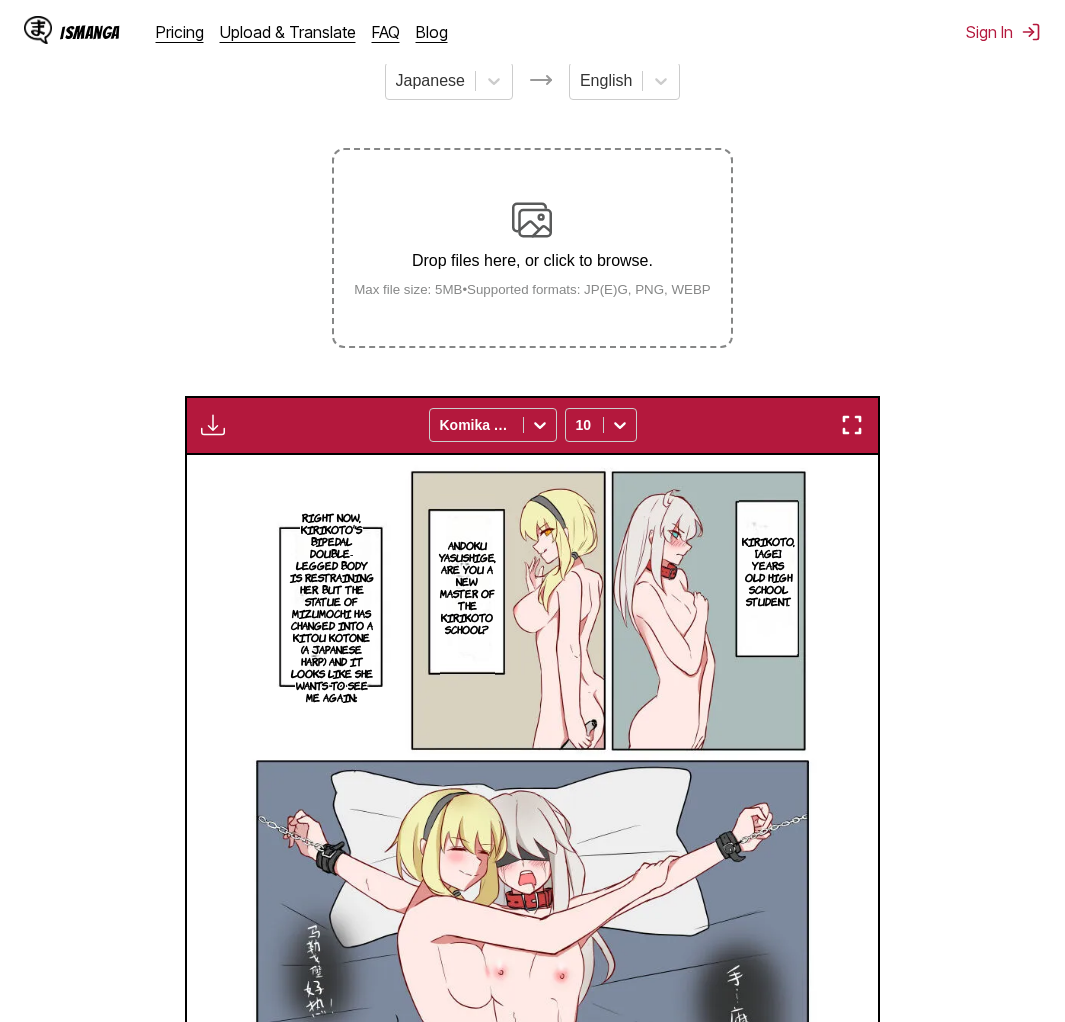 scroll, scrollTop: 272, scrollLeft: 0, axis: vertical 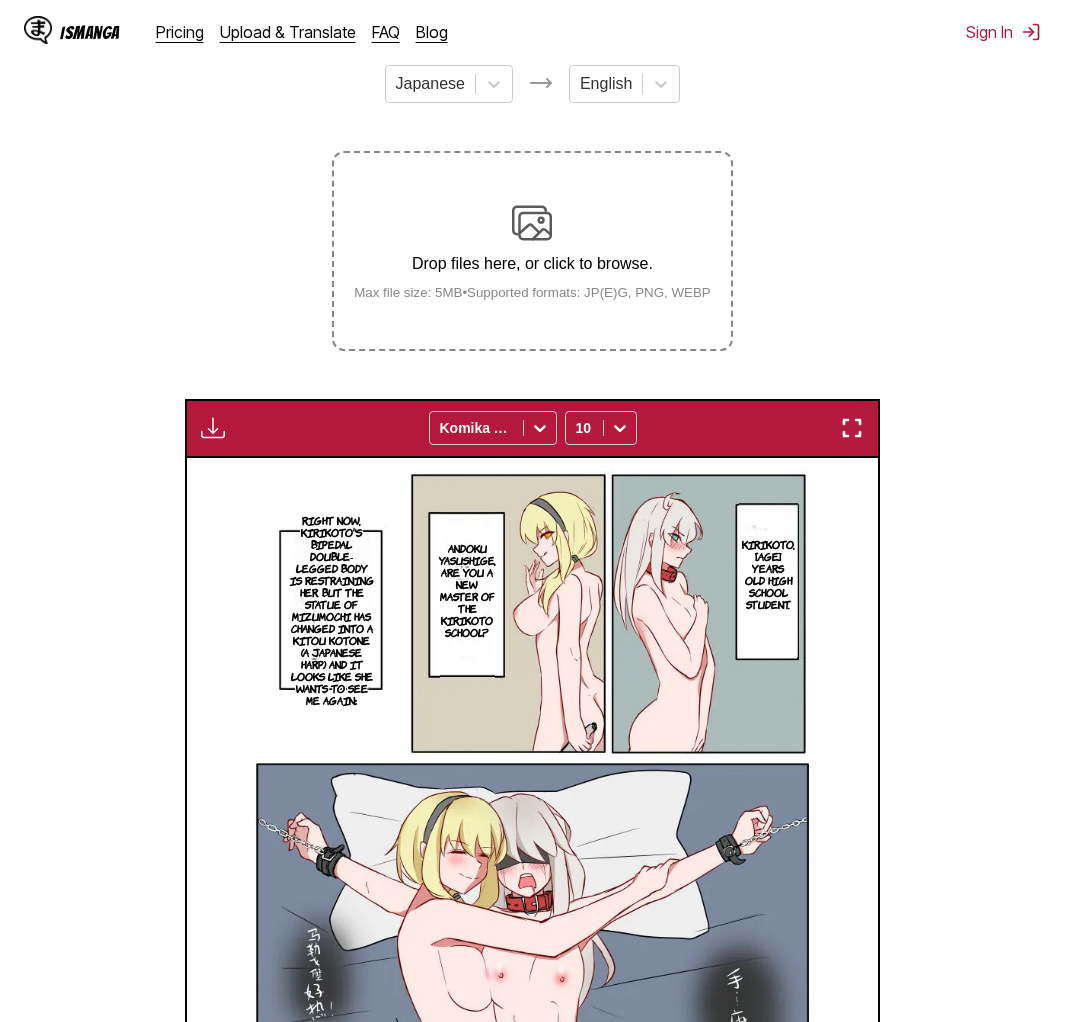 click on "Drop files here, or click to browse. Max file size: 5MB  •  Supported formats: JP(E)G, PNG, WEBP" at bounding box center [532, 251] 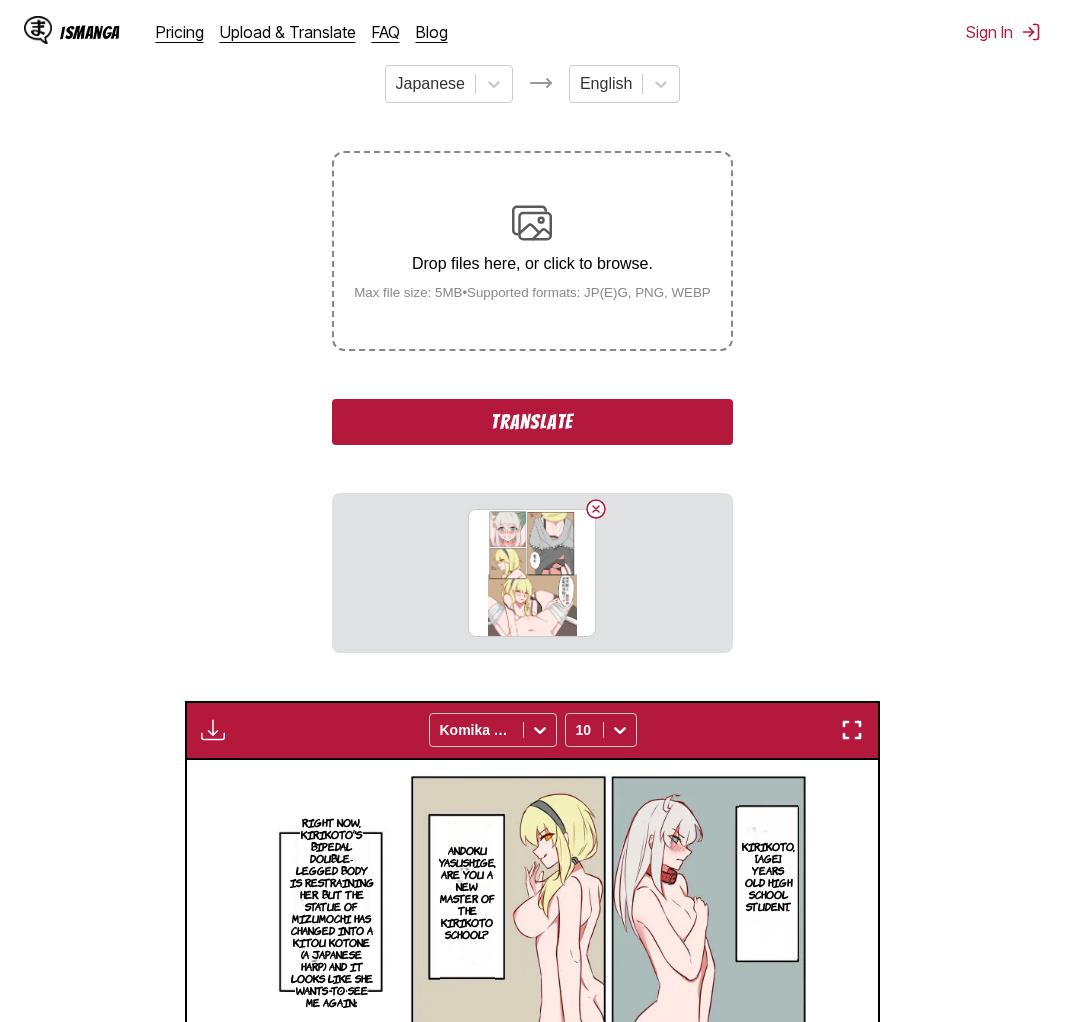 click on "From Japanese To English Drop files here, or click to browse. Max file size: 5MB  •  Supported formats: JP(E)G, PNG, WEBP Translate [NUMBER].jpg" at bounding box center [532, 350] 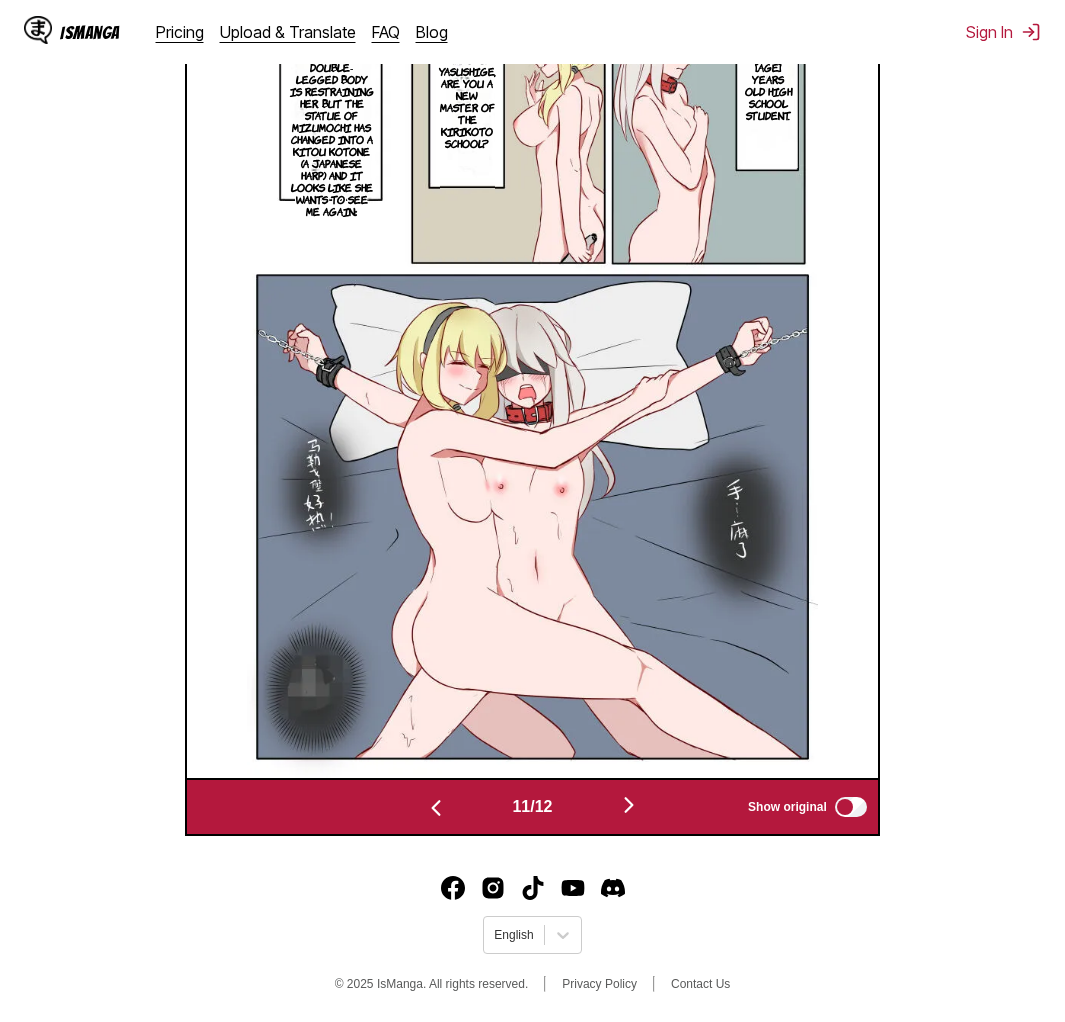 click at bounding box center (629, 805) 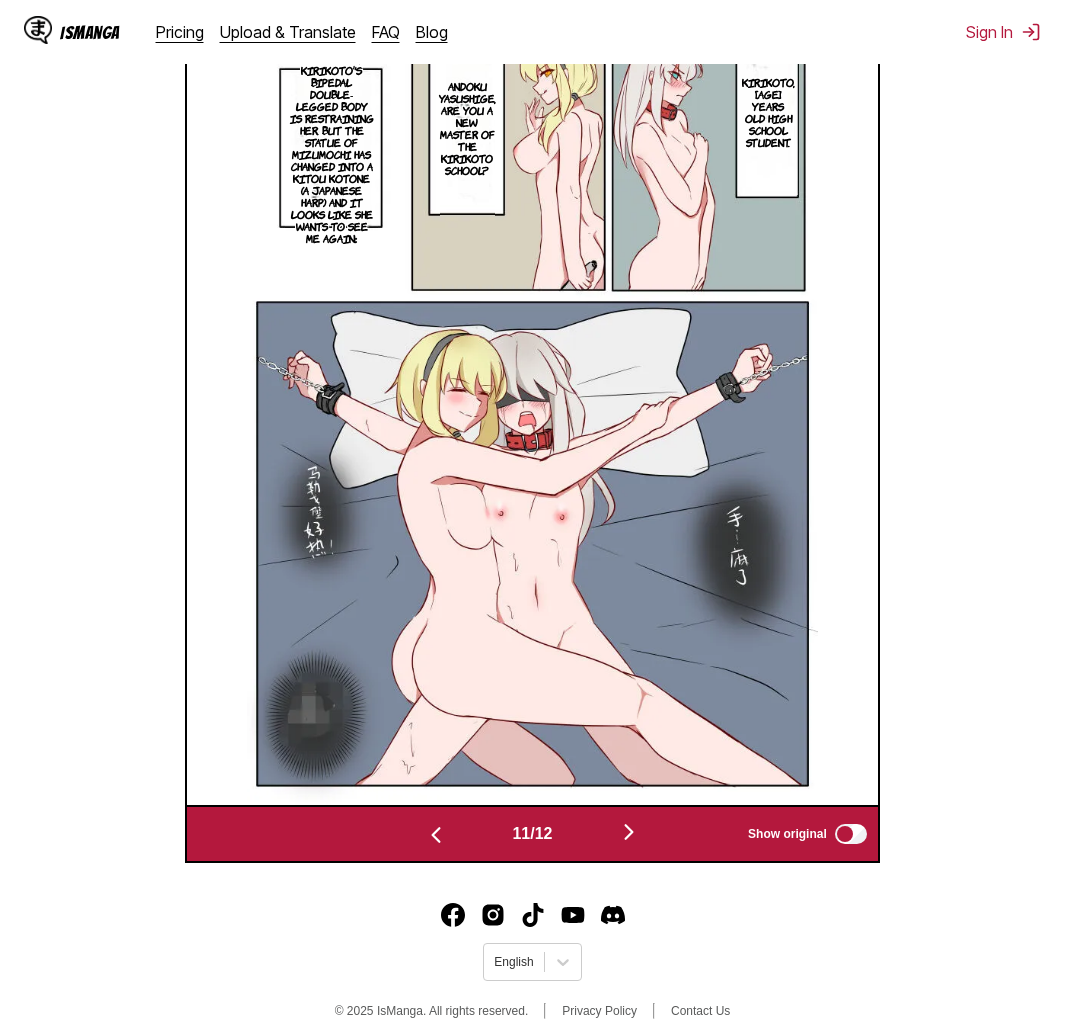scroll, scrollTop: 0, scrollLeft: 7595, axis: horizontal 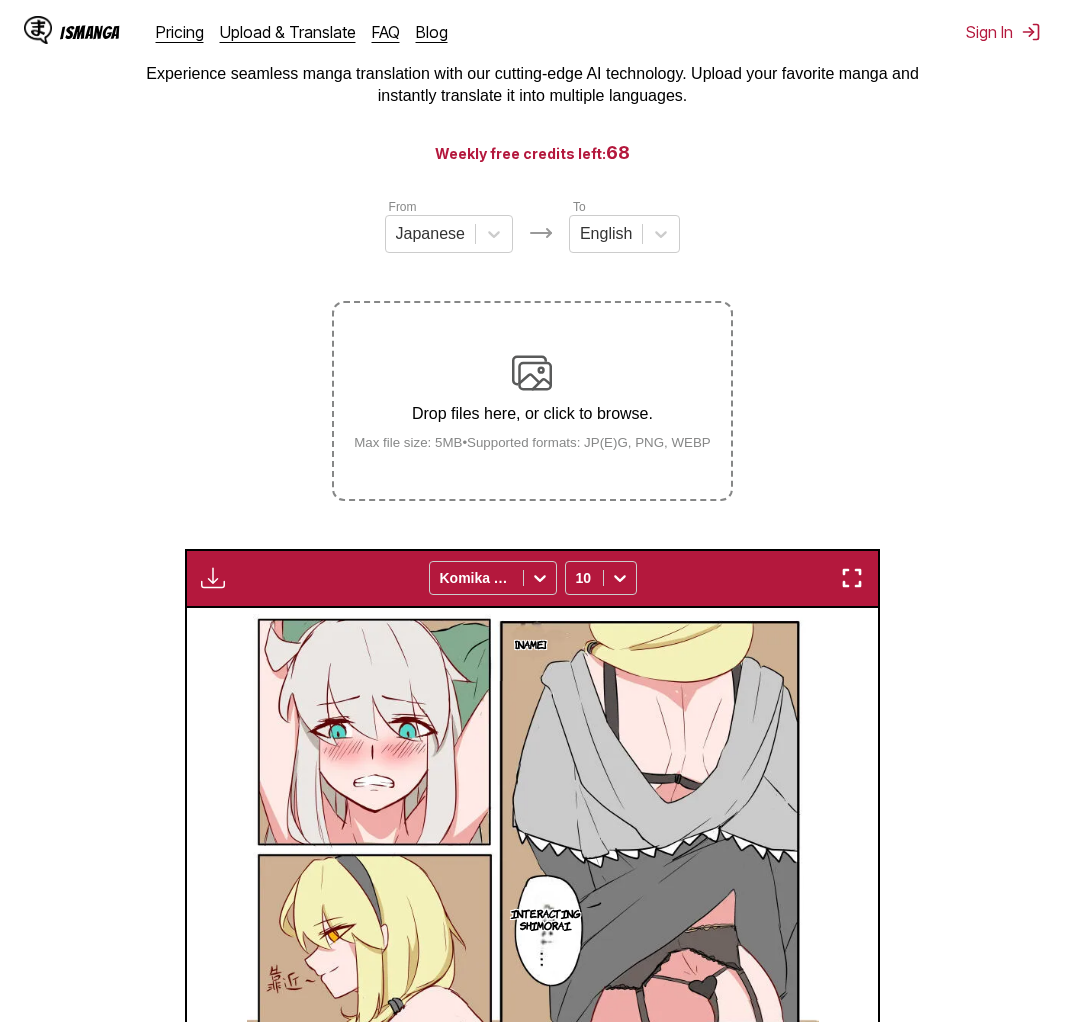 click on "Drop files here, or click to browse. Max file size: 5MB  •  Supported formats: JP(E)G, PNG, WEBP" at bounding box center (532, 401) 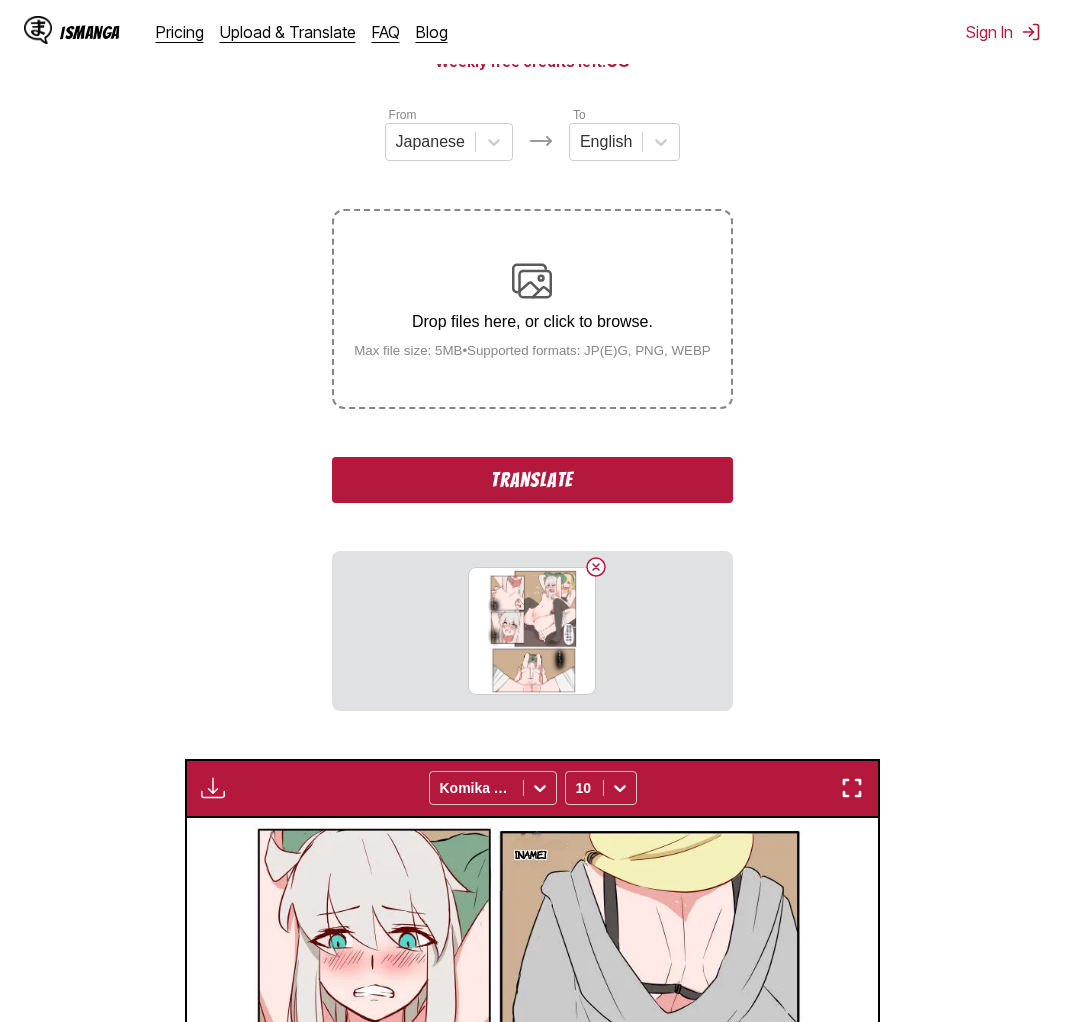 scroll, scrollTop: 225, scrollLeft: 0, axis: vertical 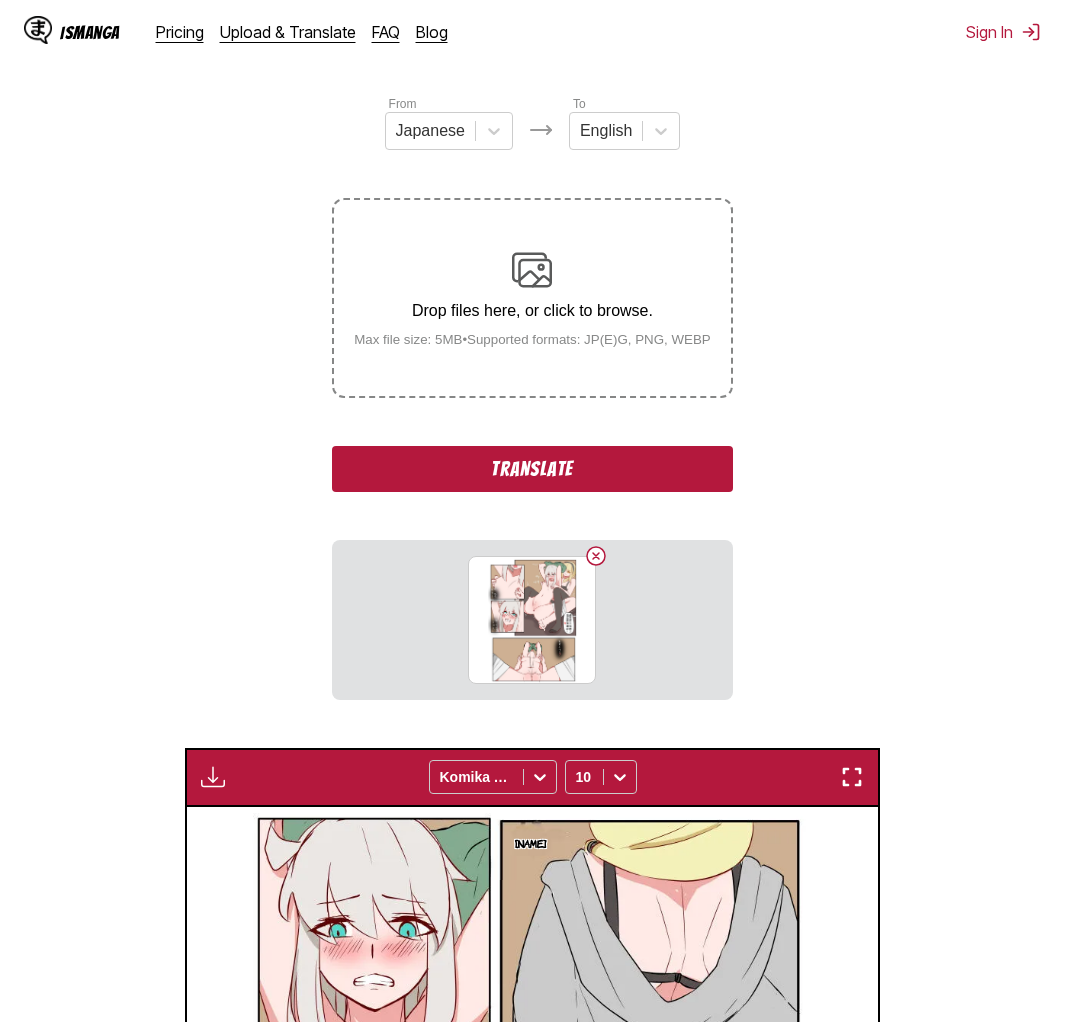 click on "Translate" at bounding box center [532, 469] 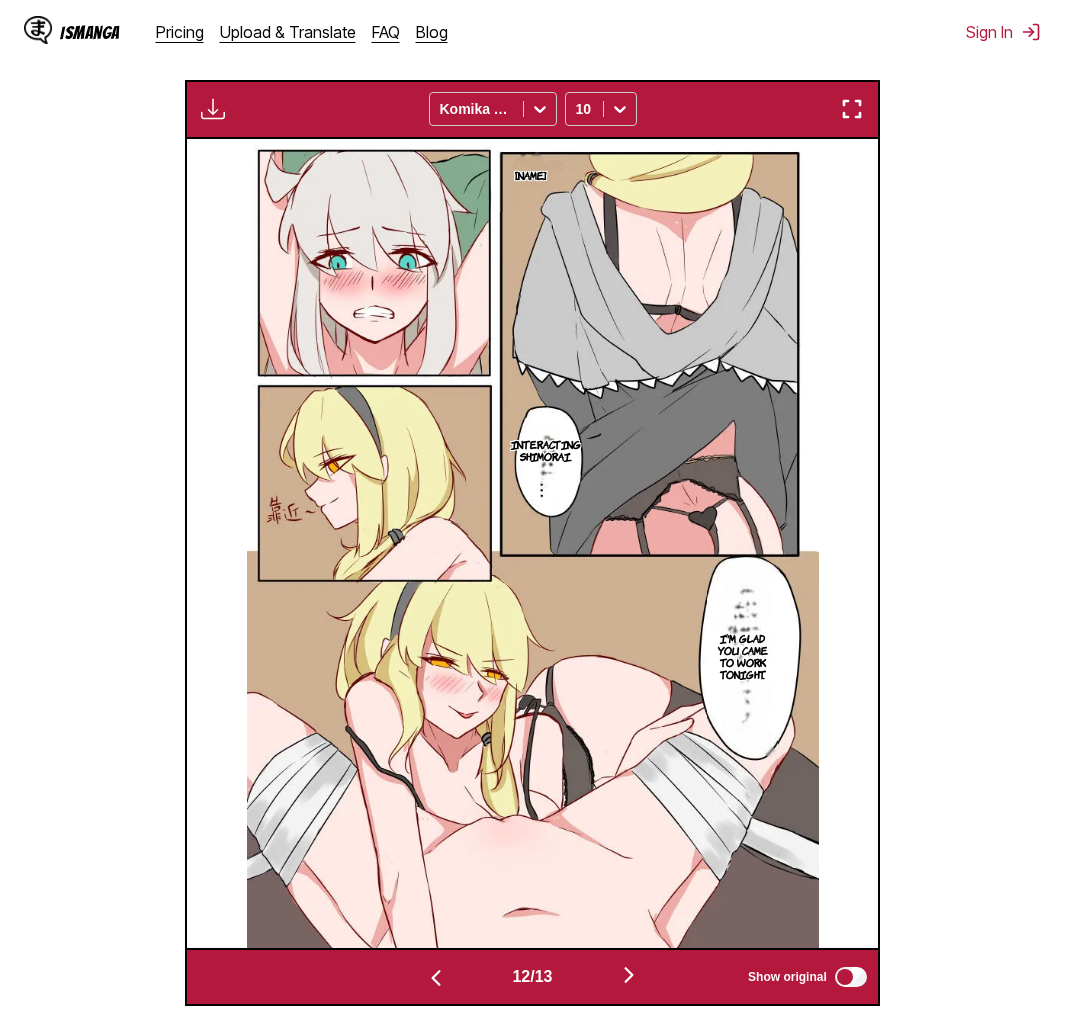 scroll, scrollTop: 668, scrollLeft: 0, axis: vertical 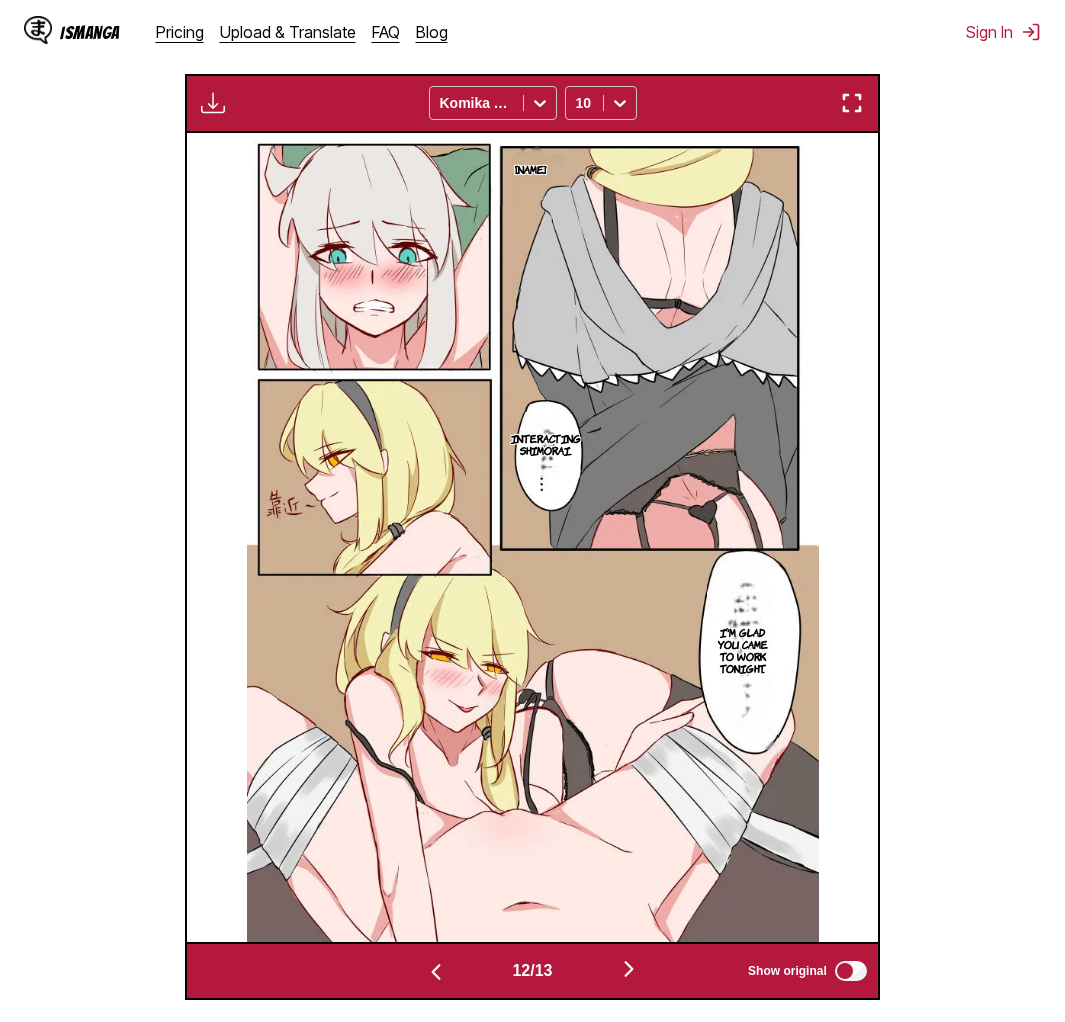 click at bounding box center (629, 970) 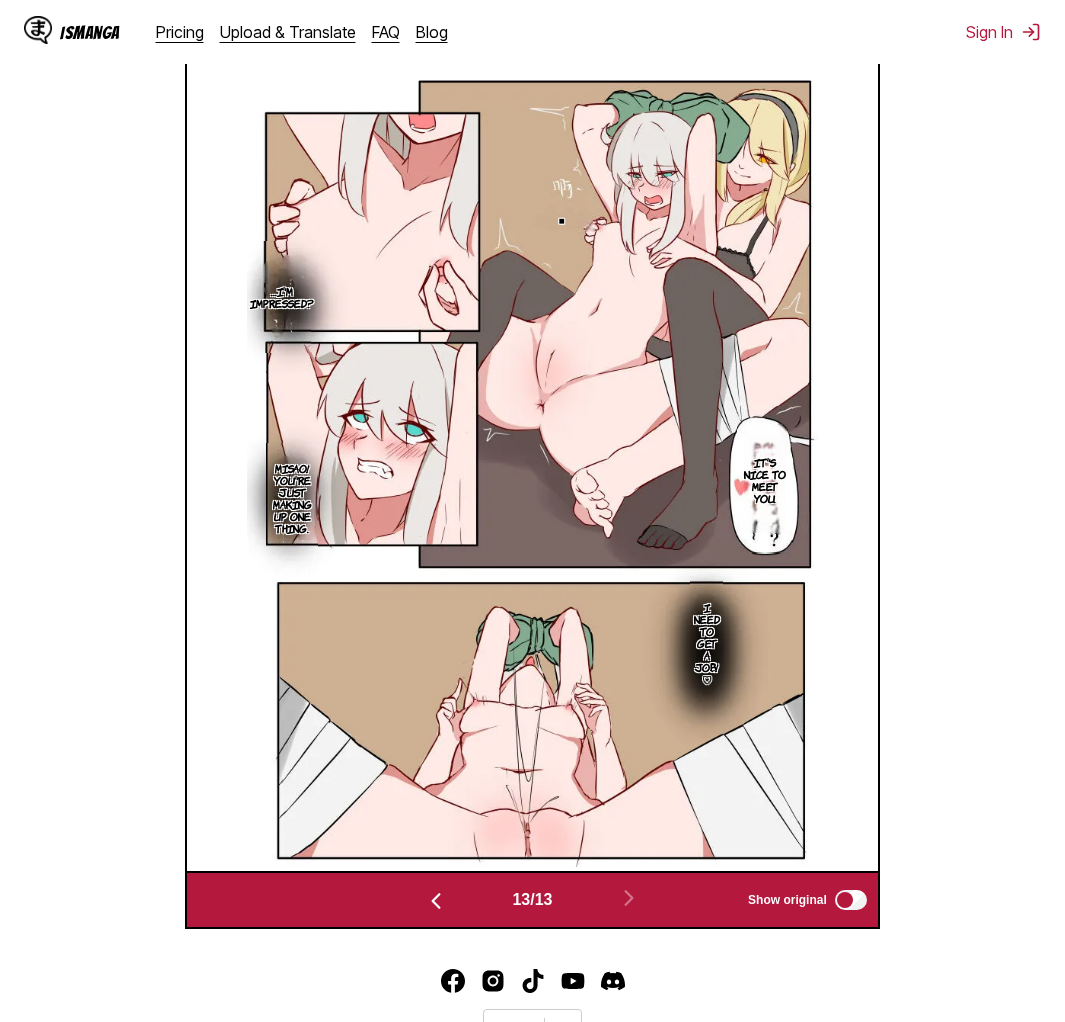 click on "■ …I'm impressed? It's nice to meet you. Misao! You're just making up one thing. I need to get a job! ♡" at bounding box center (532, 466) 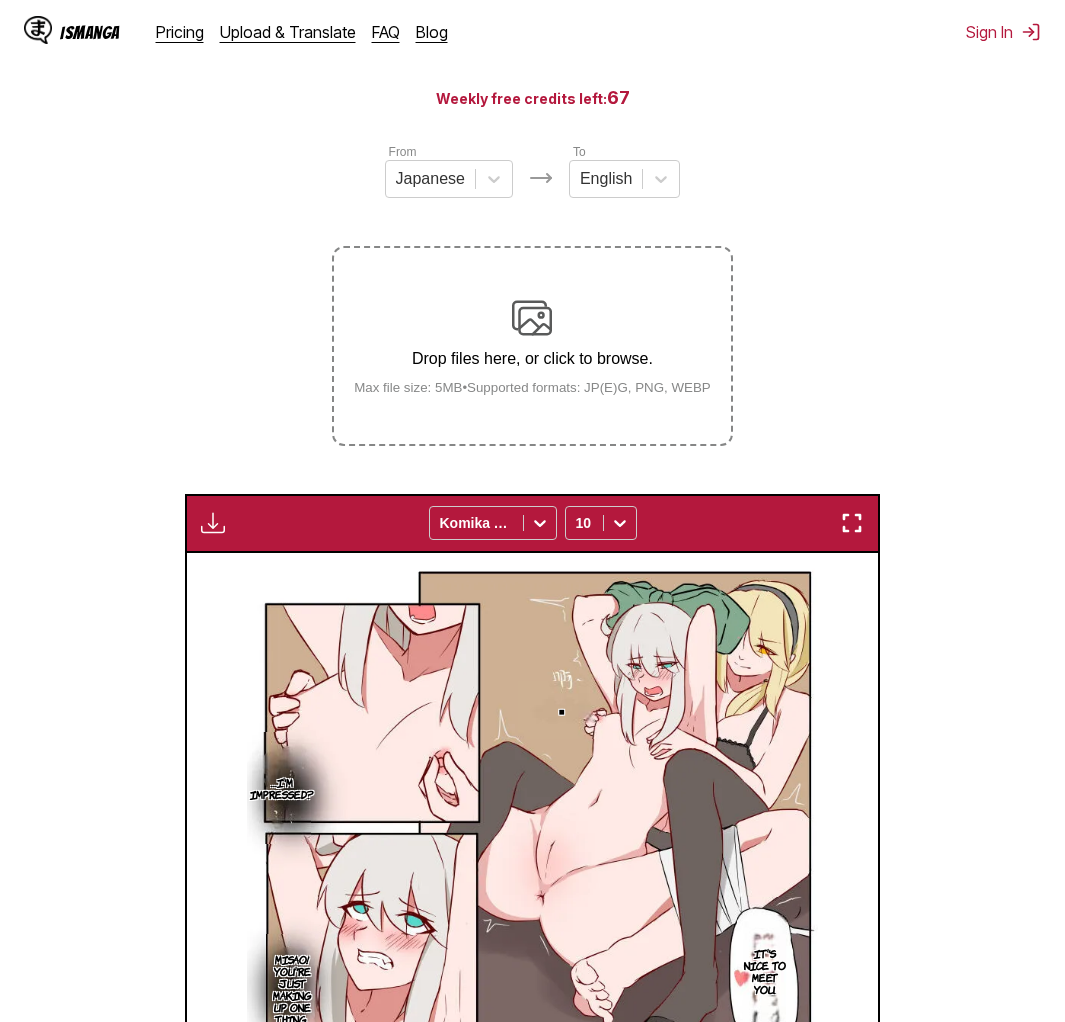 scroll, scrollTop: 0, scrollLeft: 0, axis: both 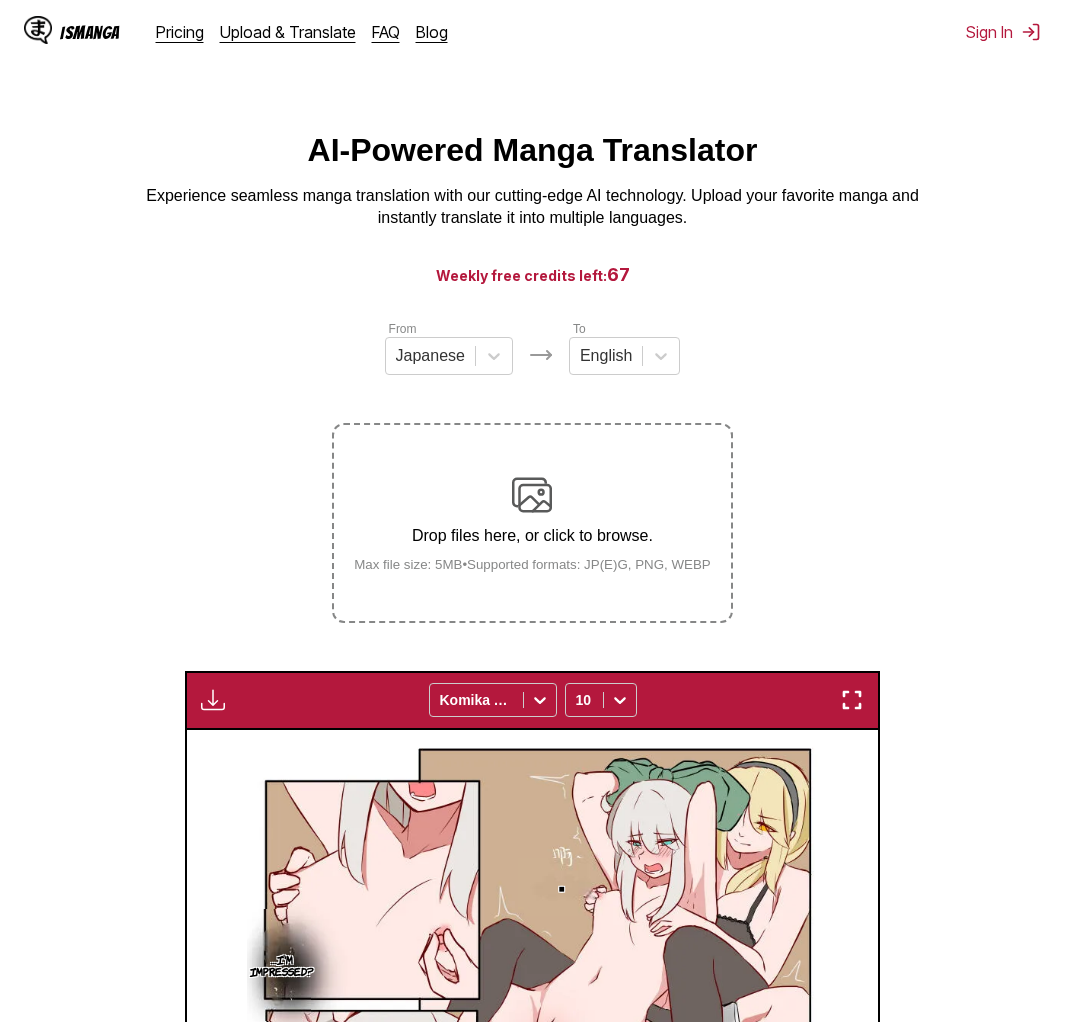 click on "Drop files here, or click to browse. Max file size: 5MB  •  Supported formats: JP(E)G, PNG, WEBP" at bounding box center [532, 523] 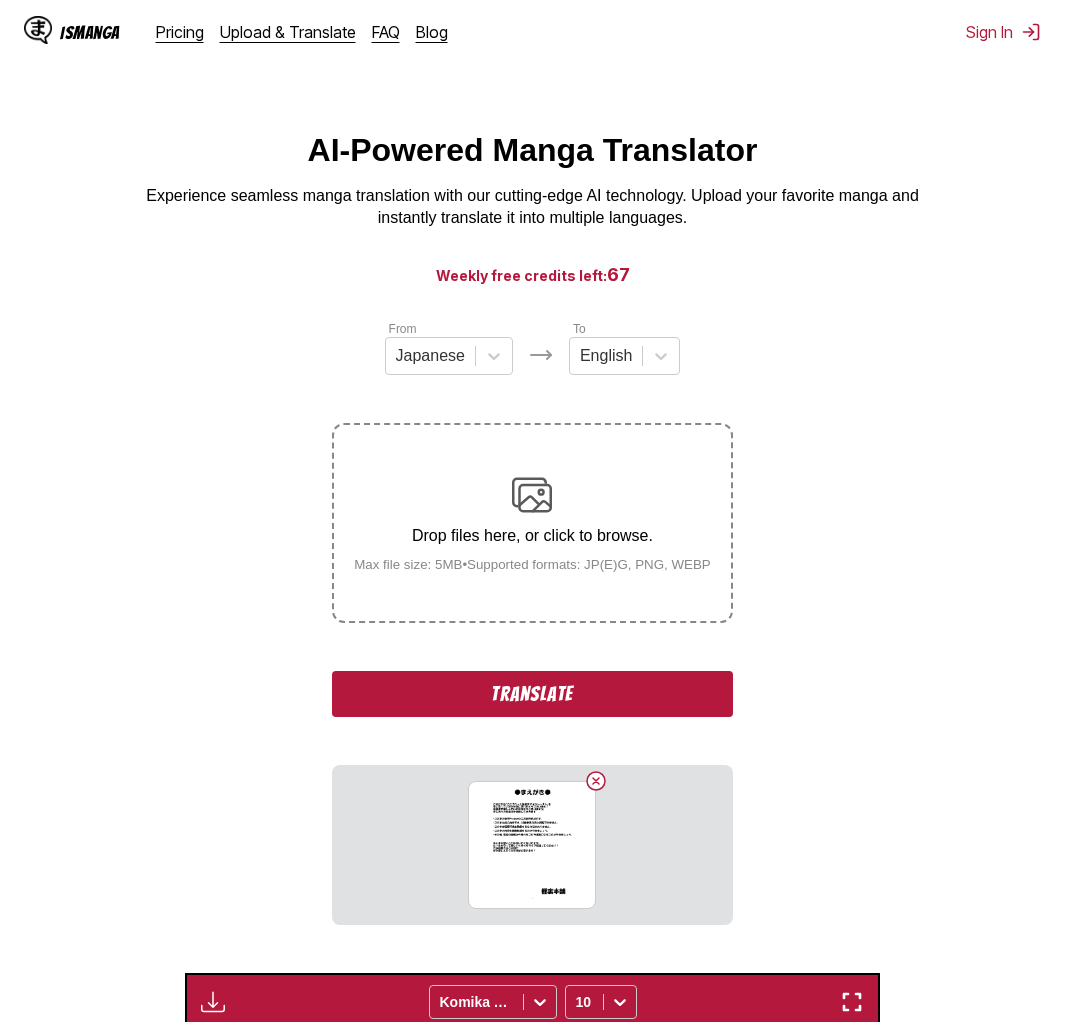 click on "Translate" at bounding box center (532, 694) 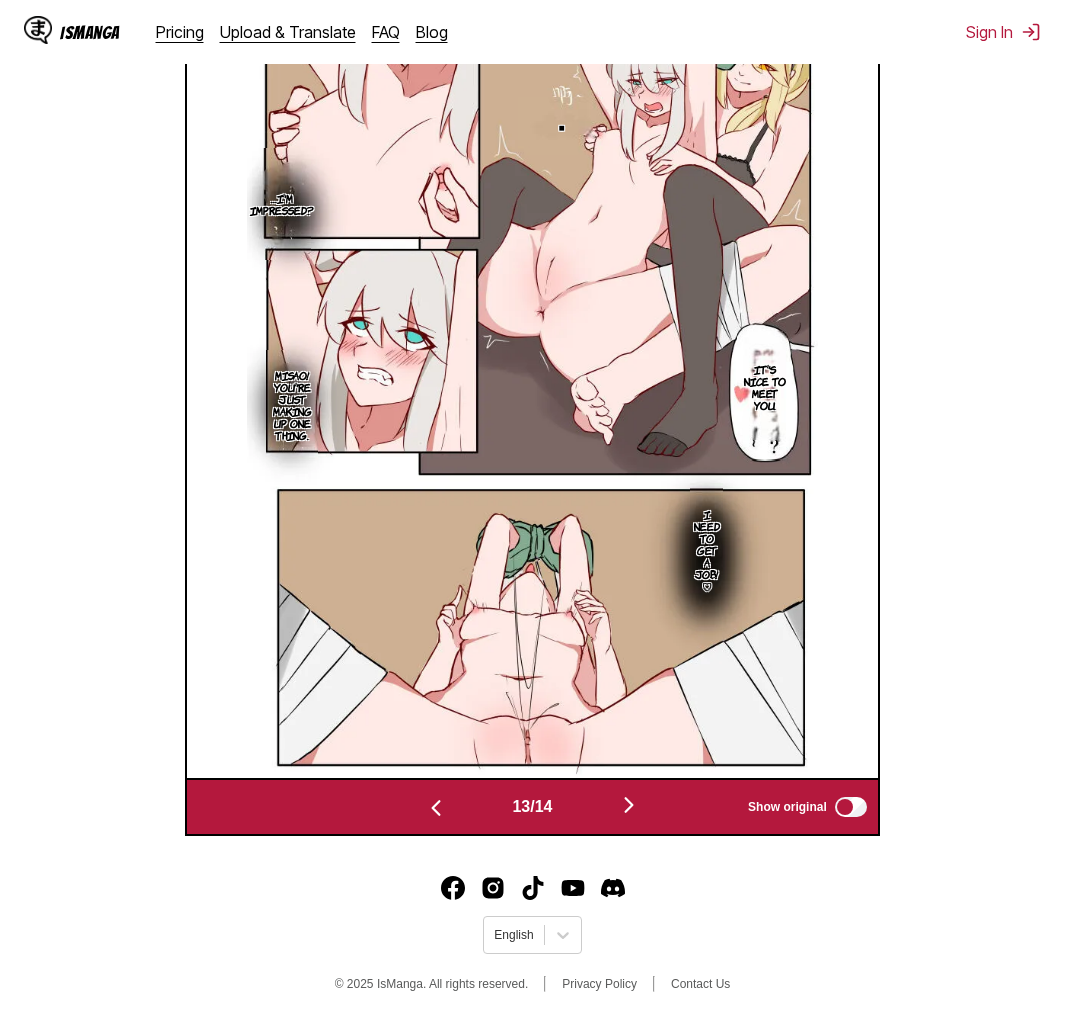 click at bounding box center (629, 806) 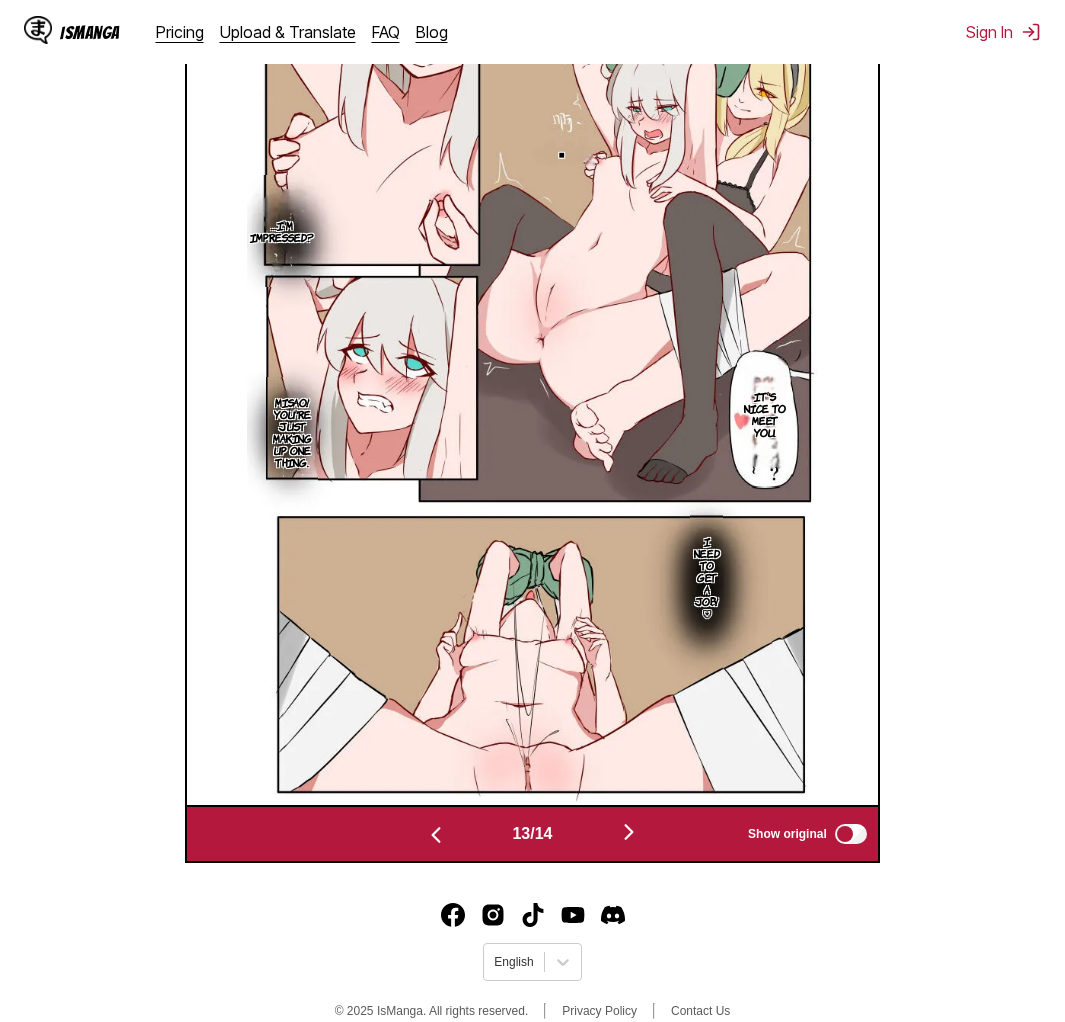 scroll, scrollTop: 0, scrollLeft: 8976, axis: horizontal 